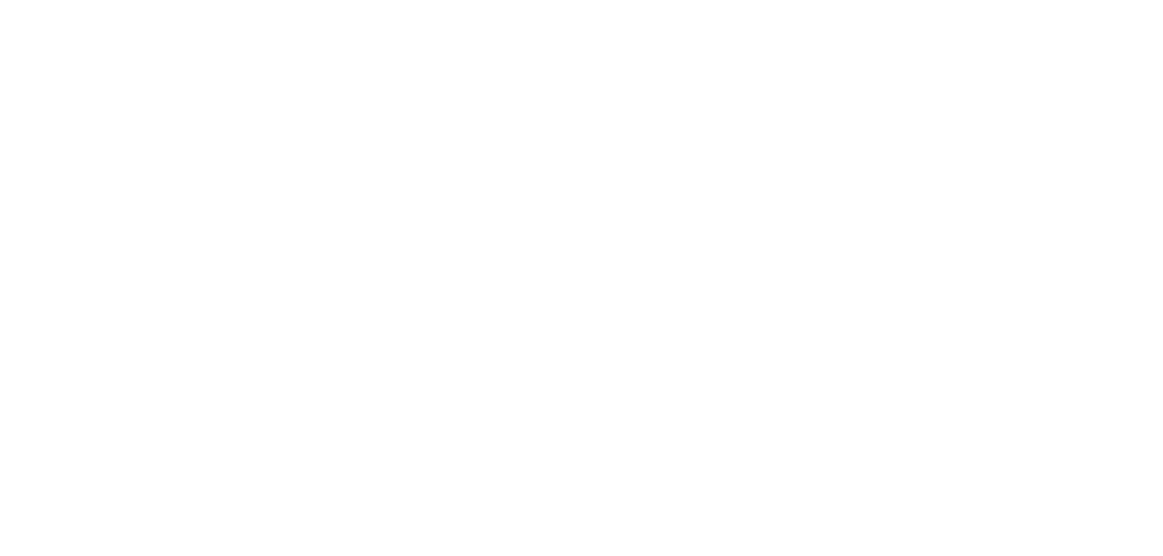 scroll, scrollTop: 0, scrollLeft: 0, axis: both 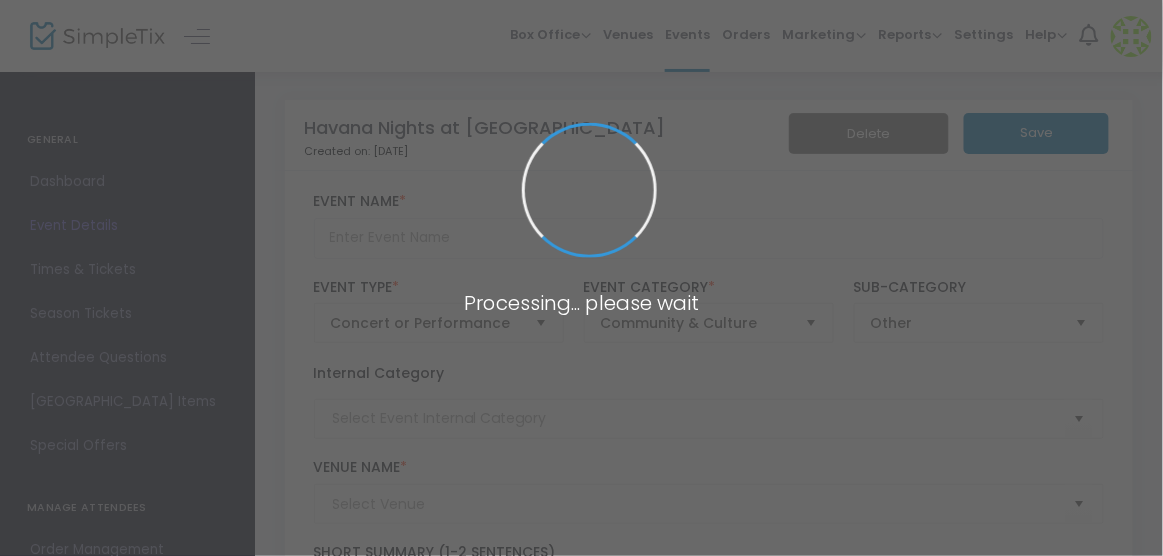 type on "Havana Nights at [GEOGRAPHIC_DATA]" 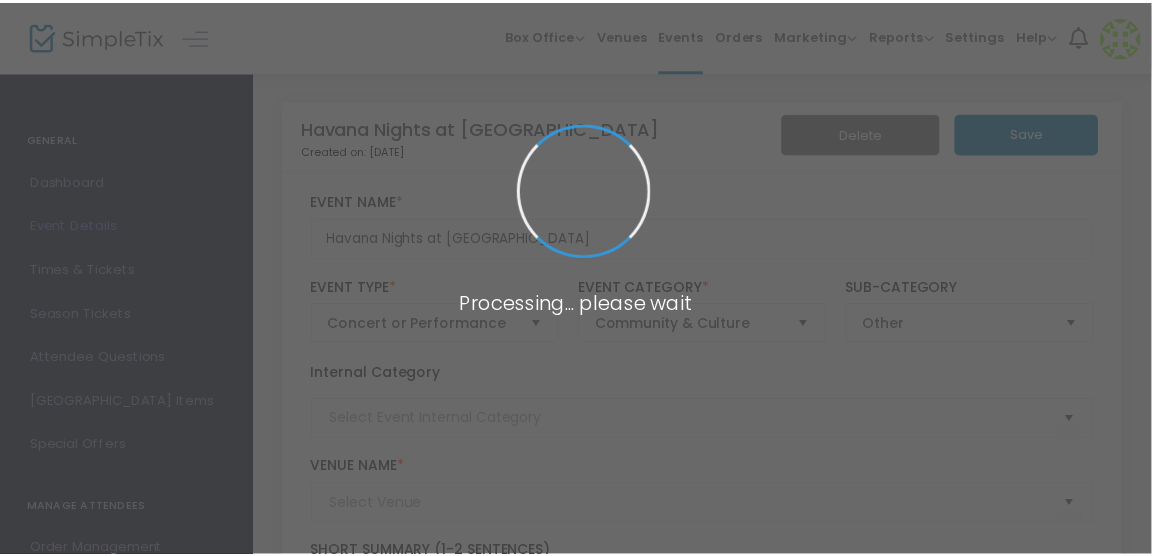 scroll, scrollTop: 892, scrollLeft: 0, axis: vertical 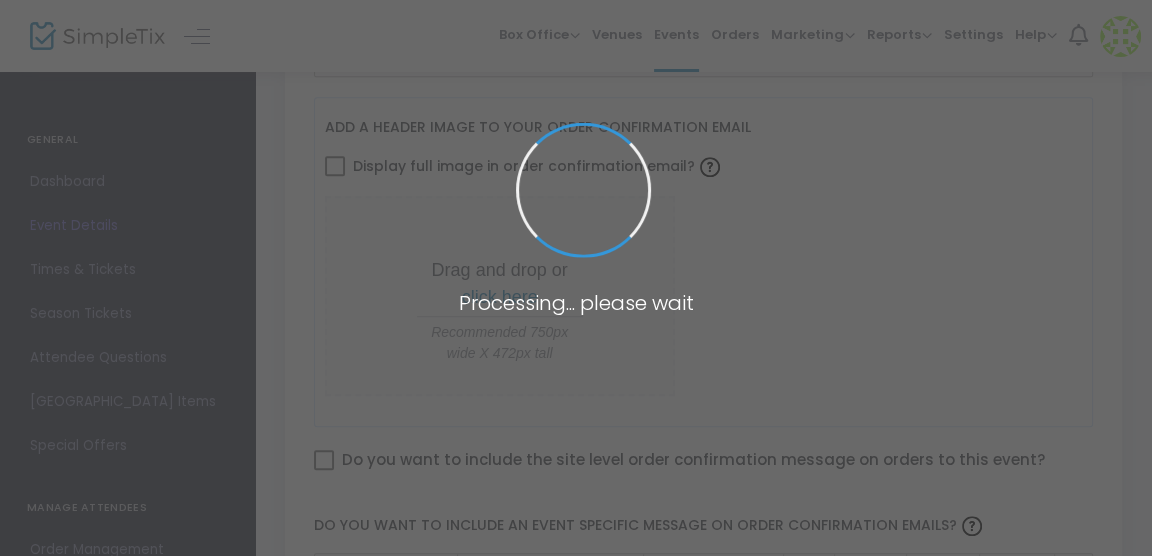 type on "Stockton Golf and Country Club" 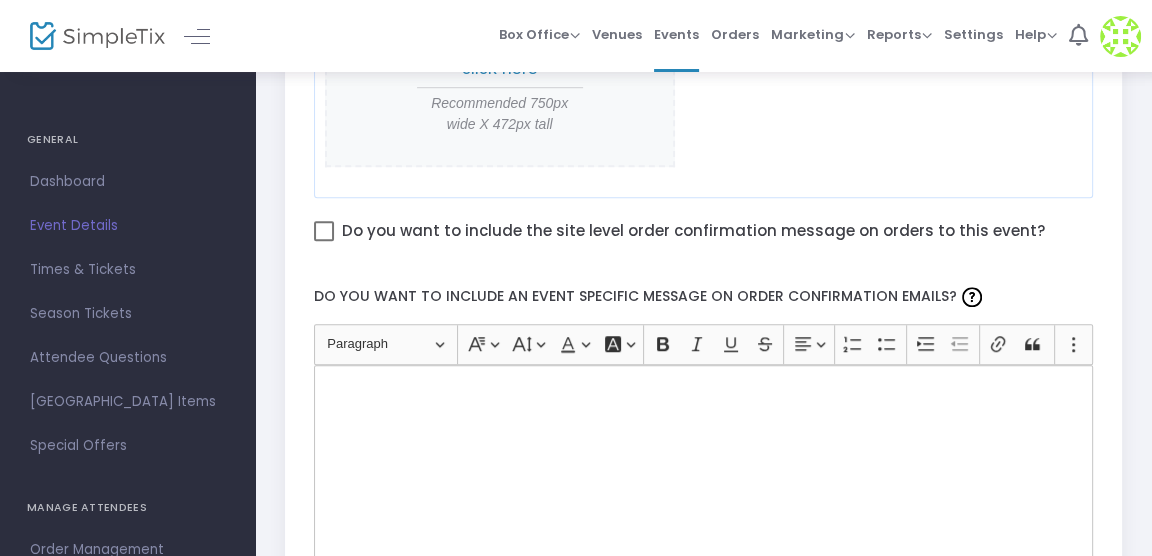 scroll, scrollTop: 1122, scrollLeft: 0, axis: vertical 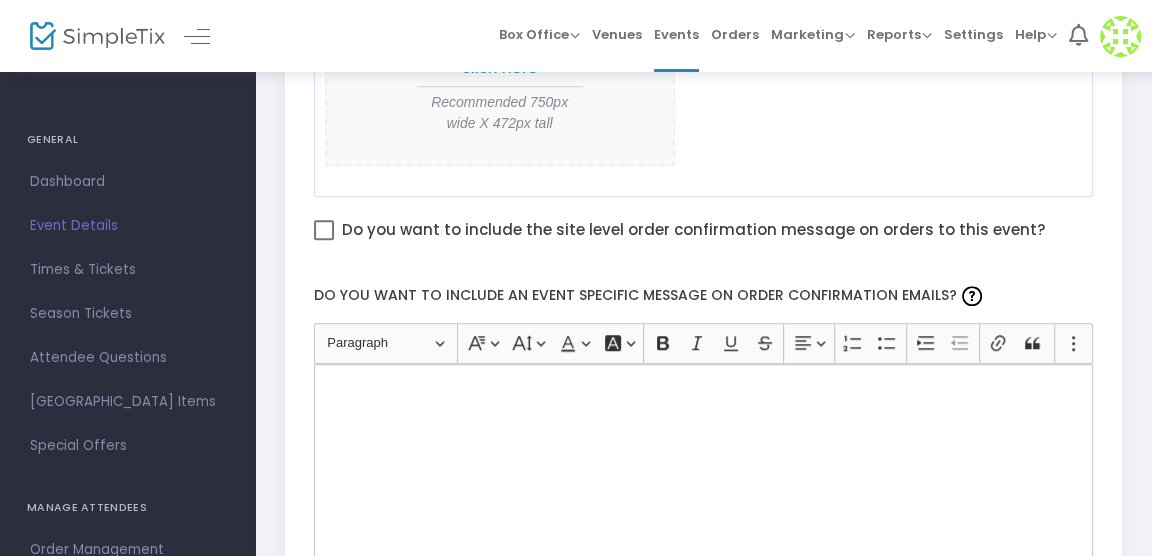 click on "Event Details" at bounding box center (127, 226) 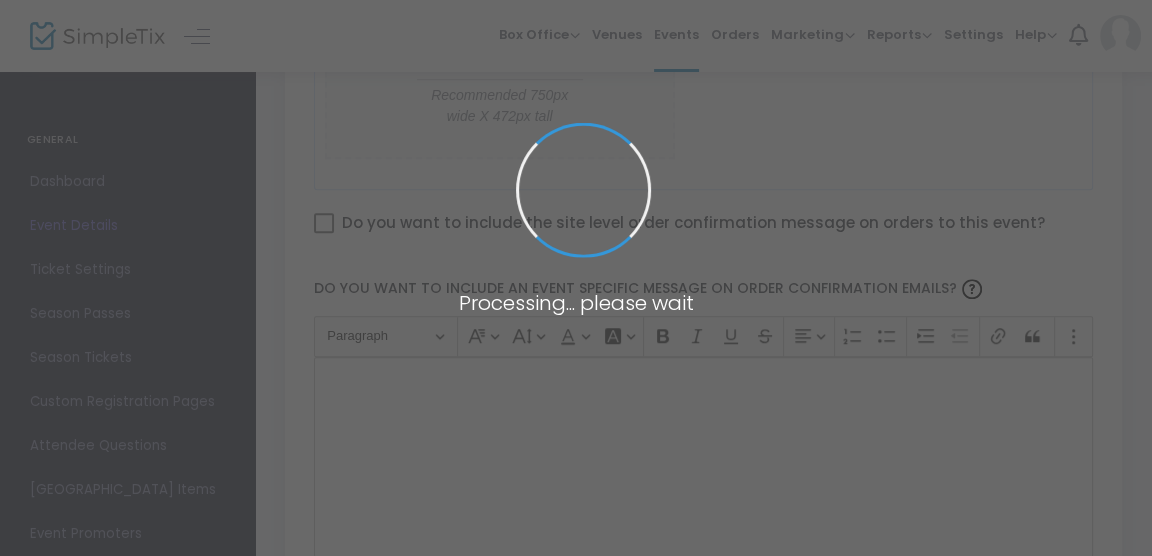 scroll, scrollTop: 994, scrollLeft: 0, axis: vertical 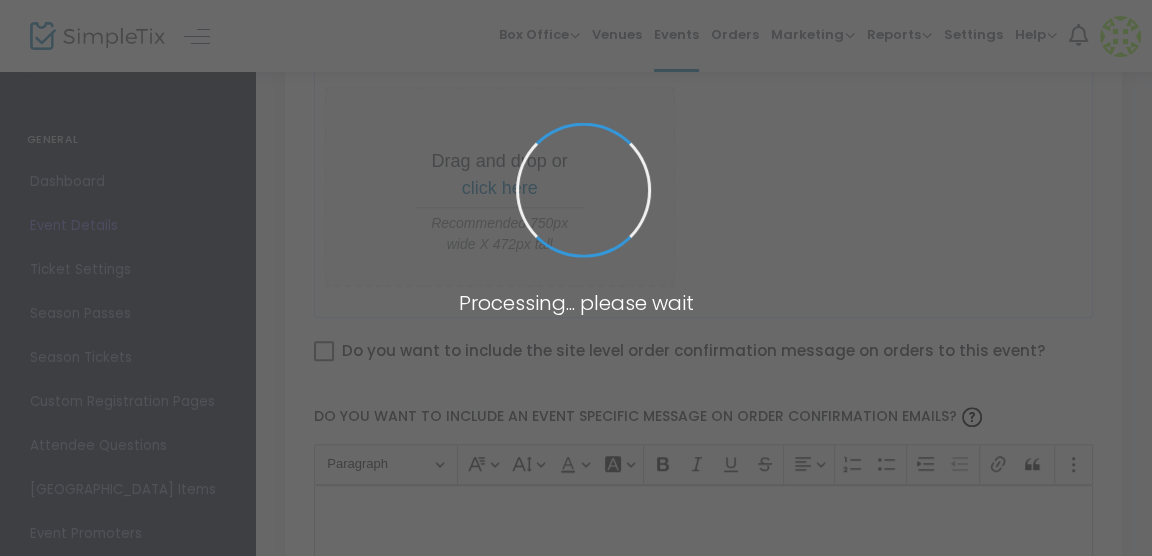 type on "Havana Nights at [GEOGRAPHIC_DATA]" 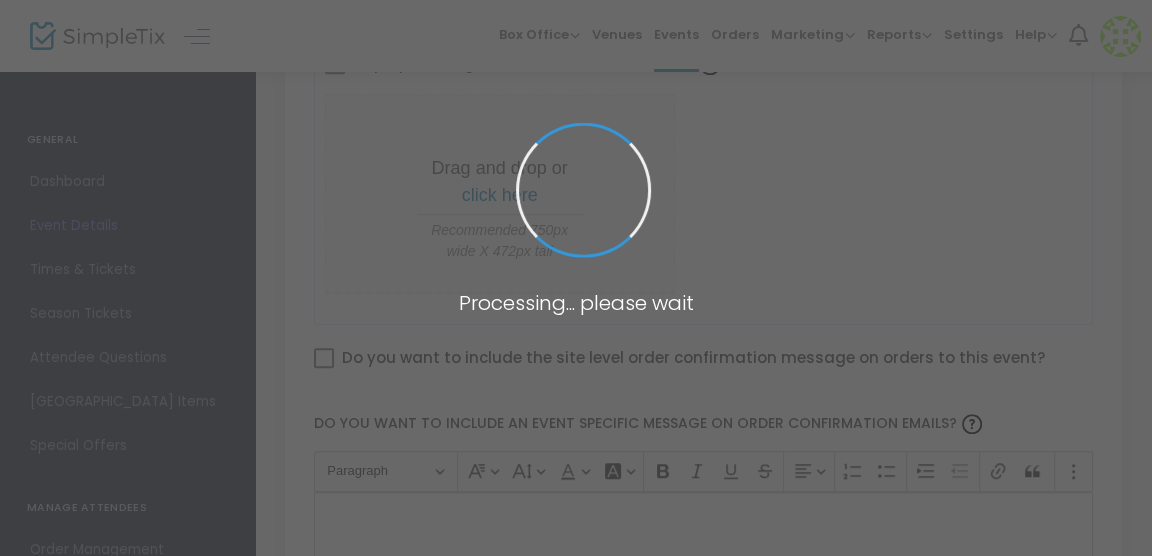 type on "Stockton Golf and Country Club" 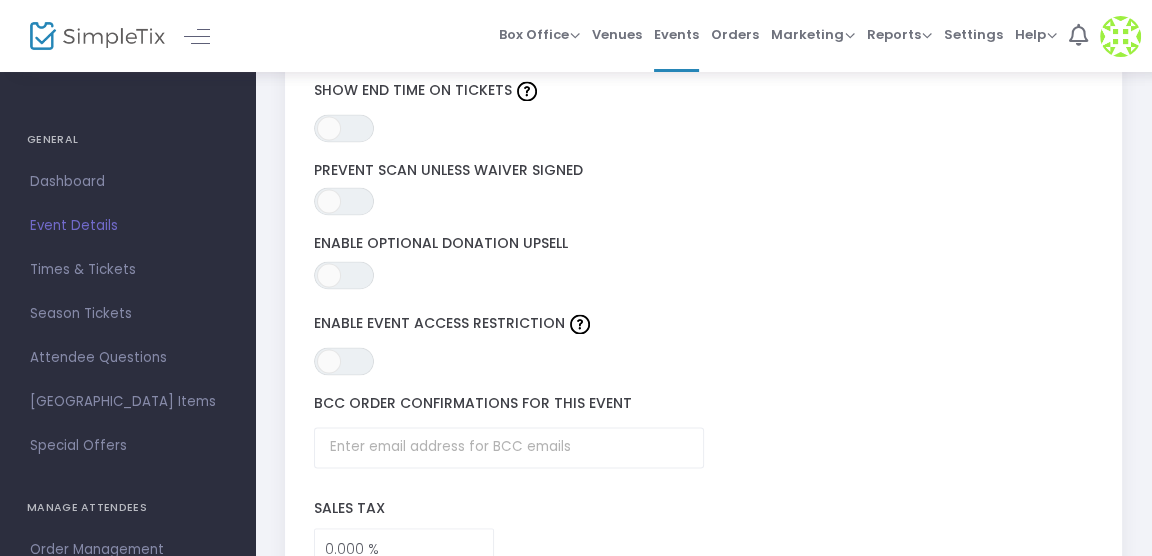 scroll, scrollTop: 2884, scrollLeft: 0, axis: vertical 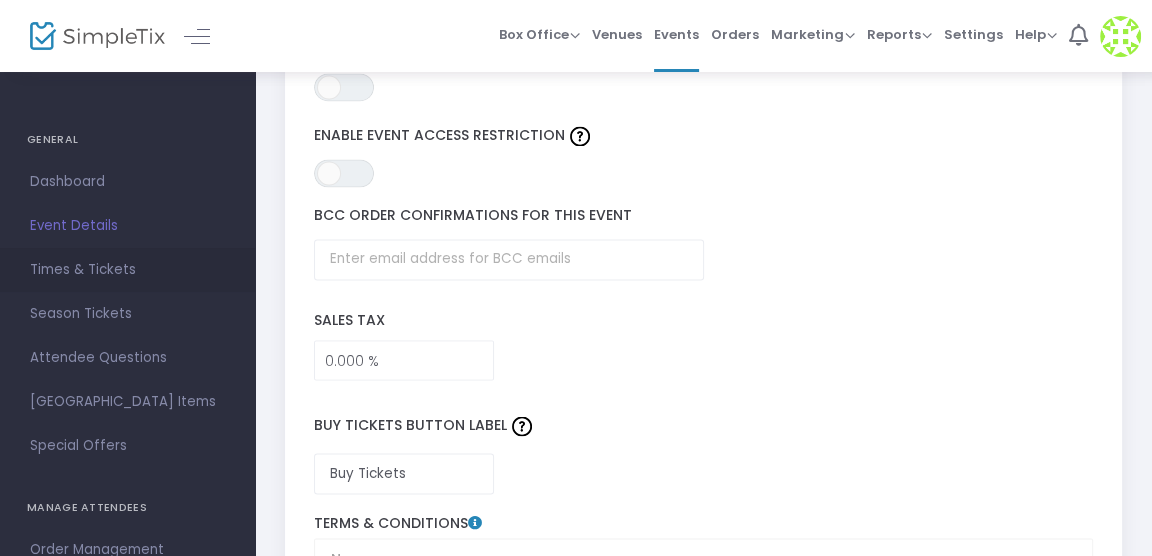 click on "Times & Tickets" at bounding box center [127, 270] 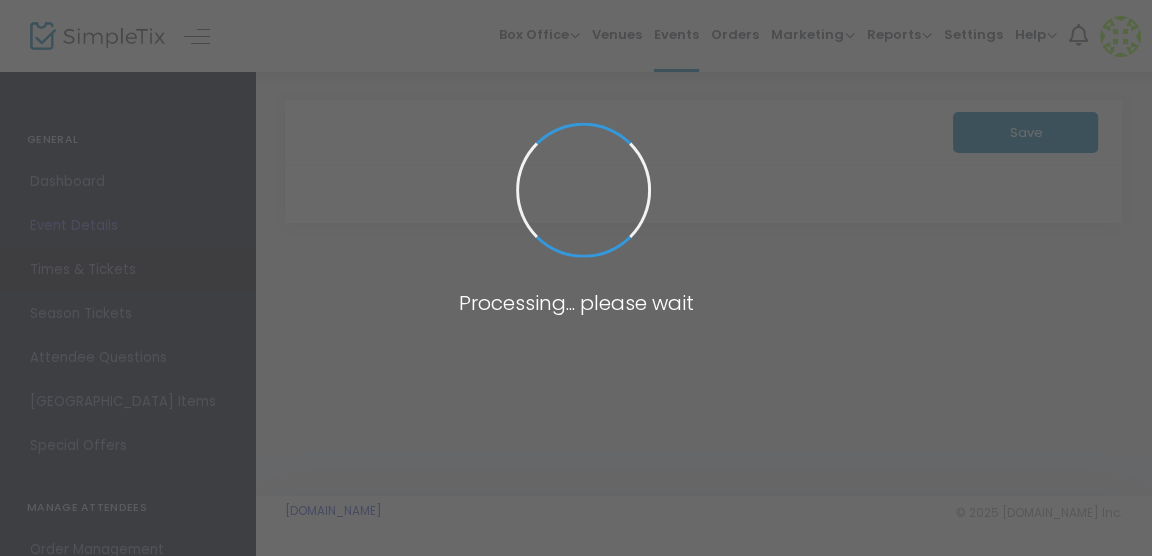 scroll, scrollTop: 0, scrollLeft: 0, axis: both 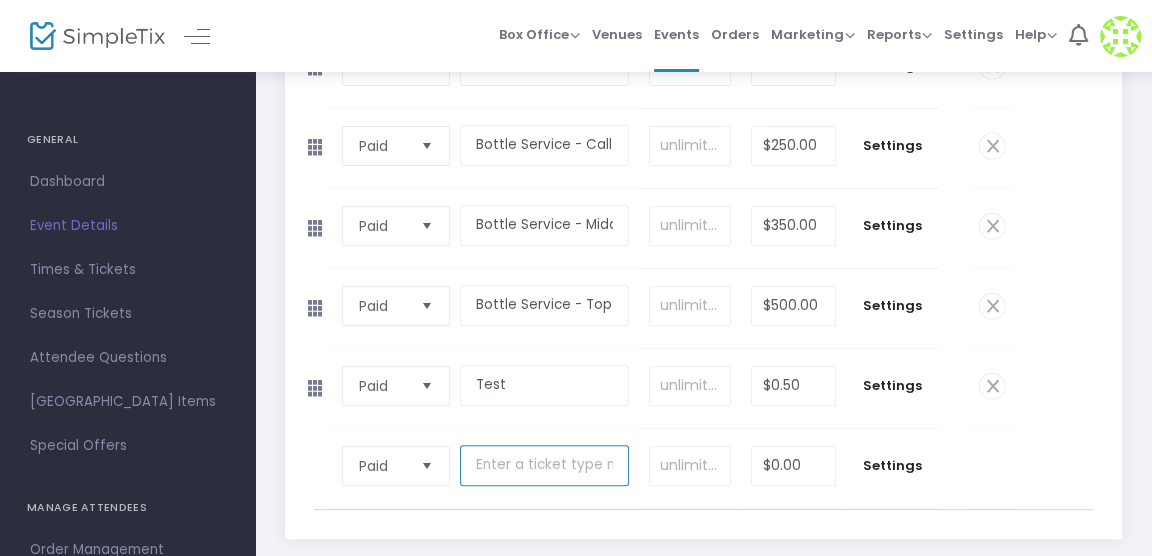 click at bounding box center (544, 465) 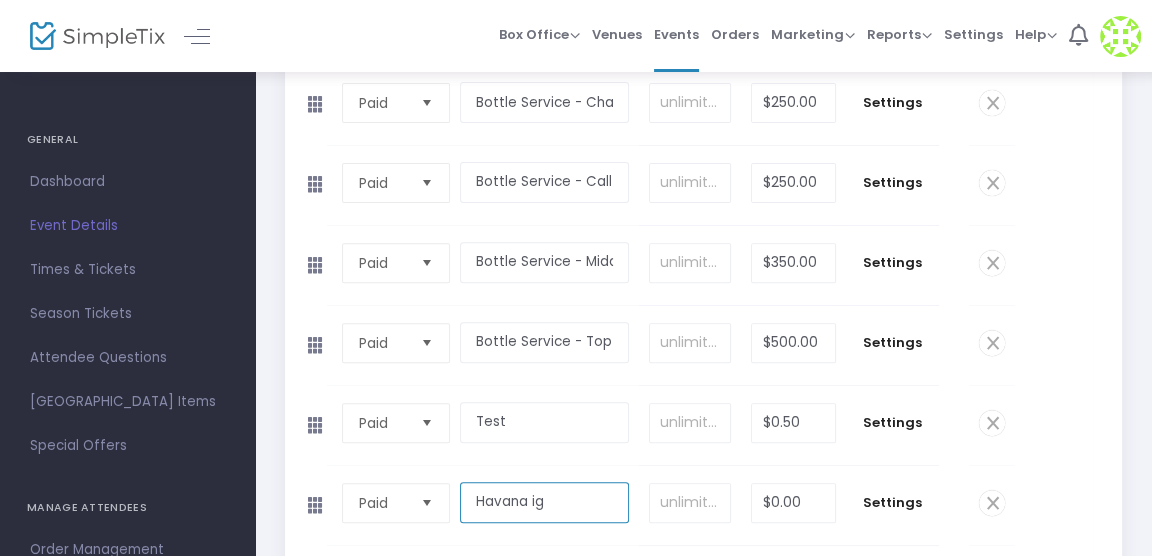 scroll, scrollTop: 580, scrollLeft: 0, axis: vertical 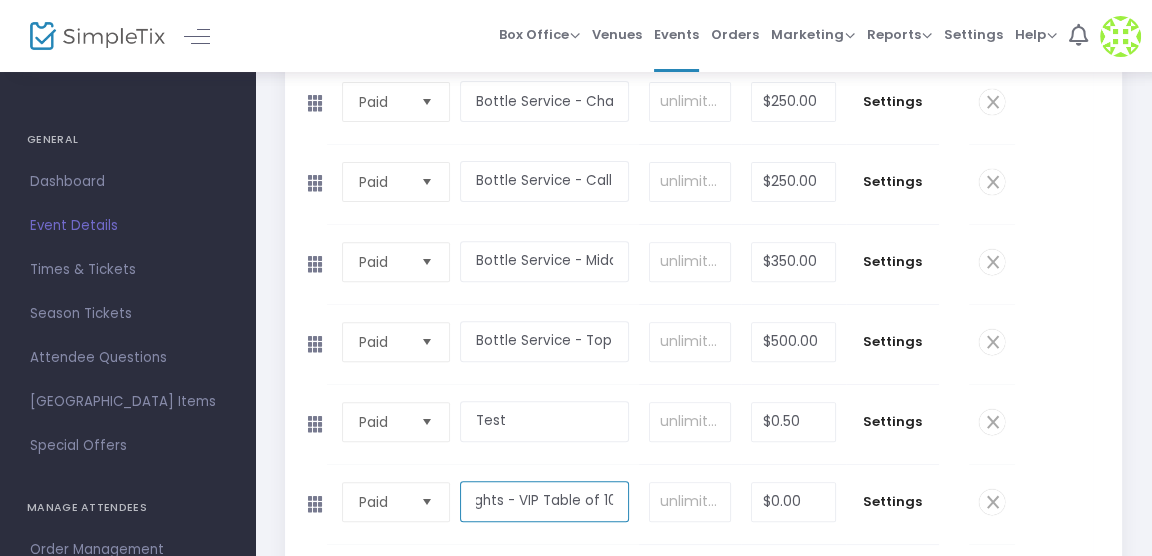 type on "Havana Nights - VIP Table of 10" 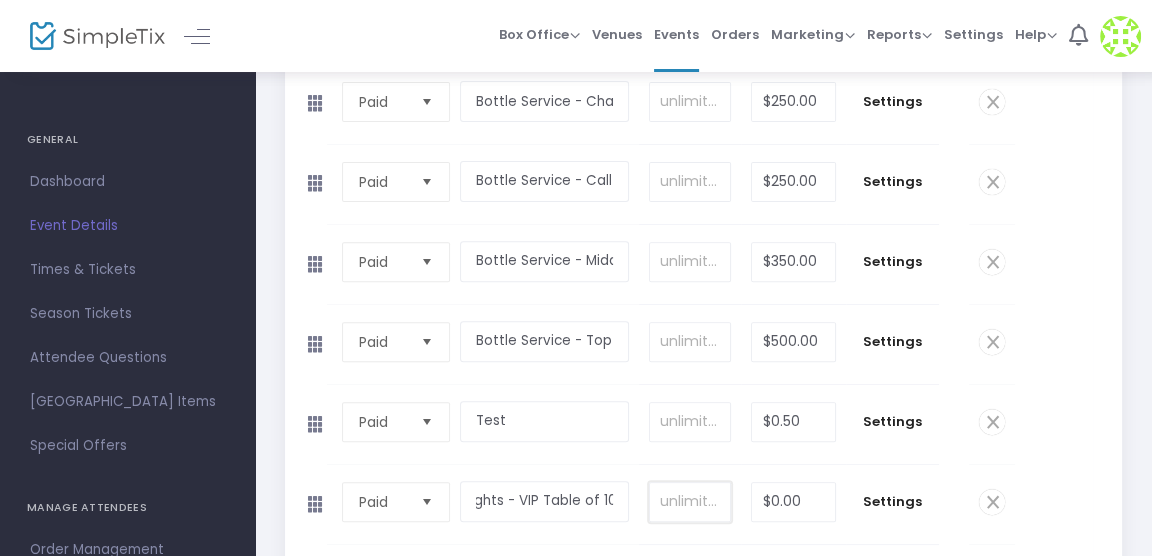 scroll, scrollTop: 0, scrollLeft: 0, axis: both 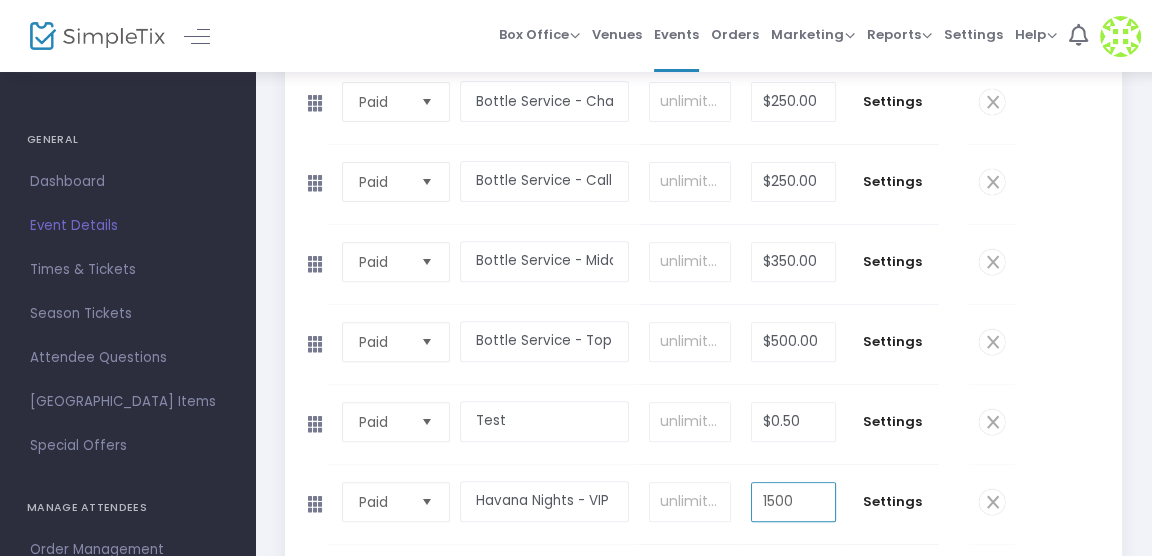 type on "$1,500.00" 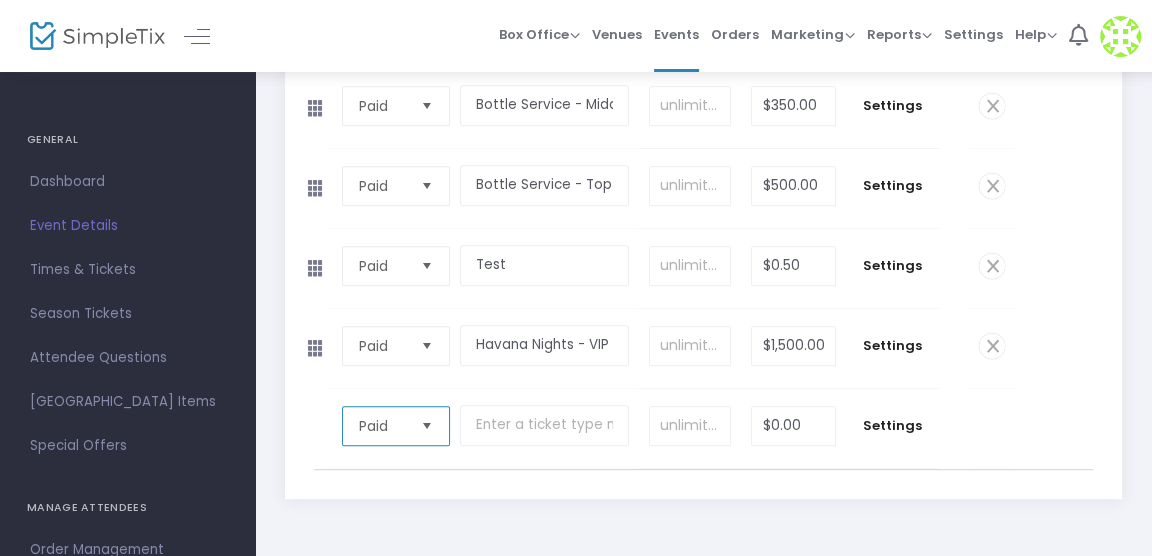 scroll, scrollTop: 733, scrollLeft: 0, axis: vertical 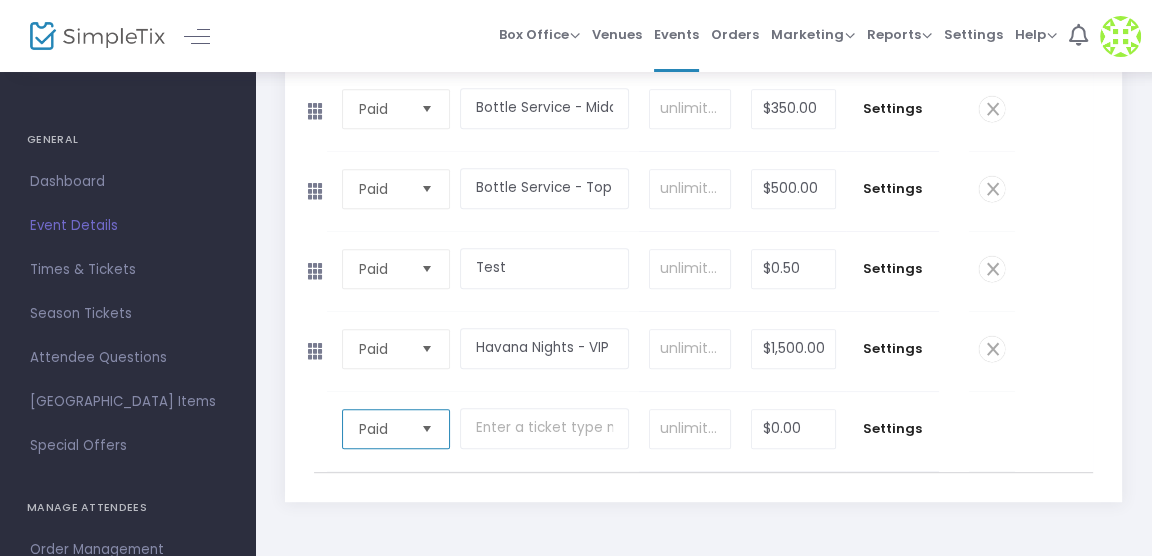 click 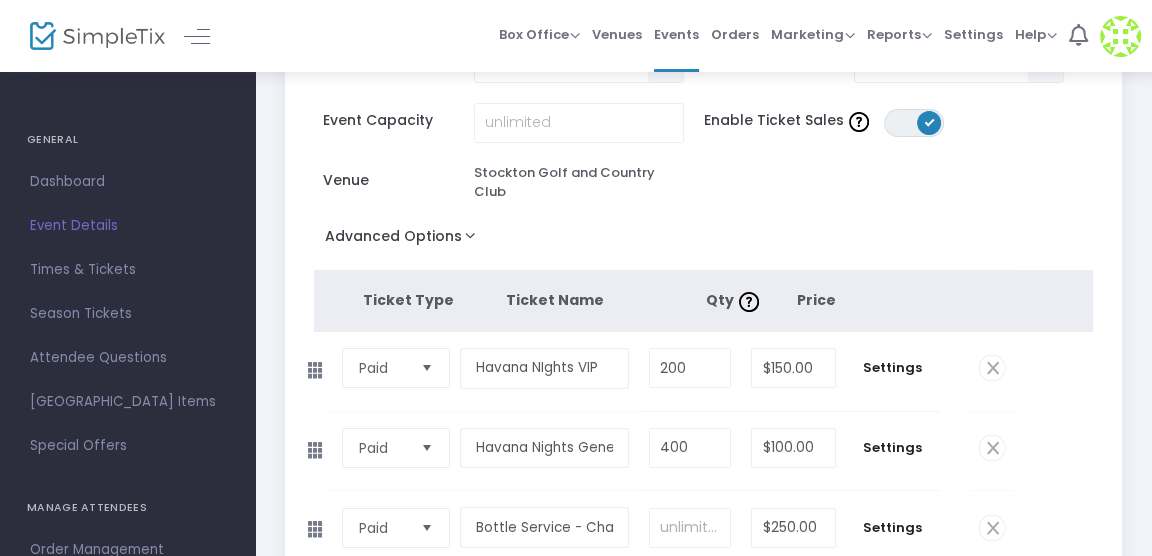 scroll, scrollTop: 153, scrollLeft: 0, axis: vertical 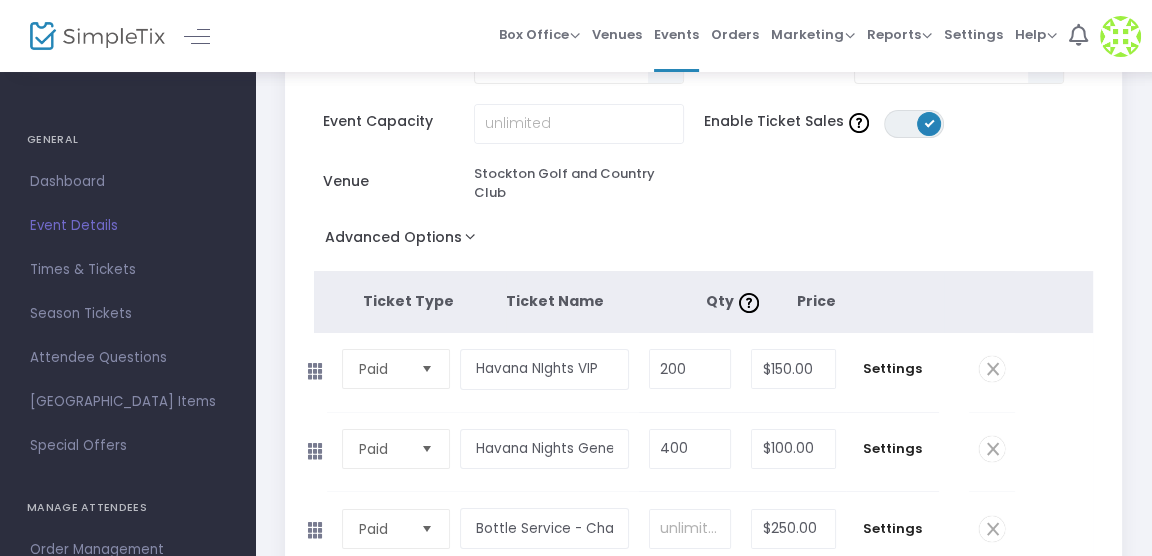 click on "Advanced Options" 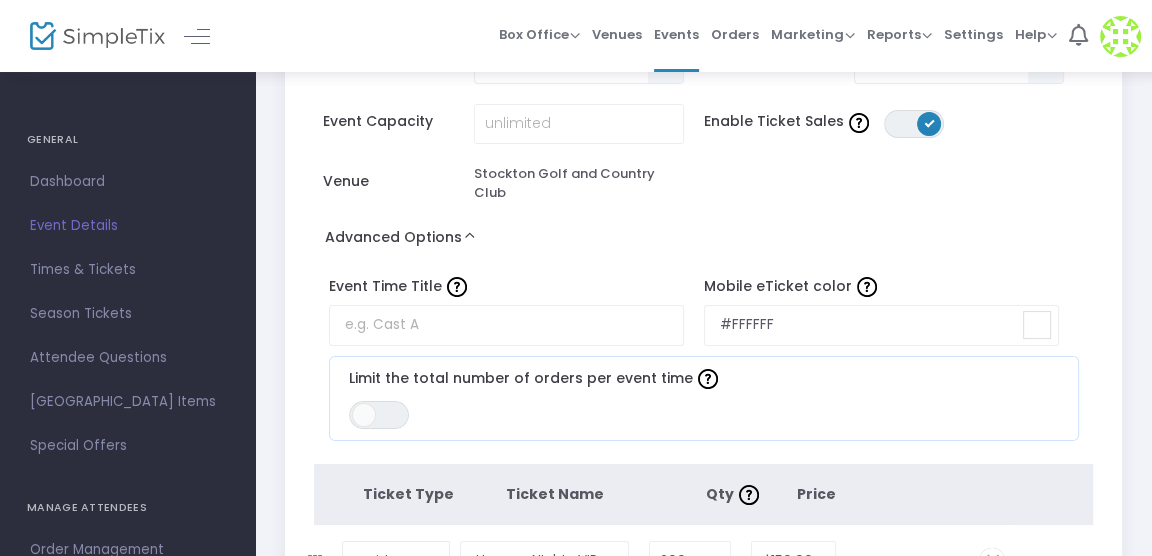click on "Advanced Options" 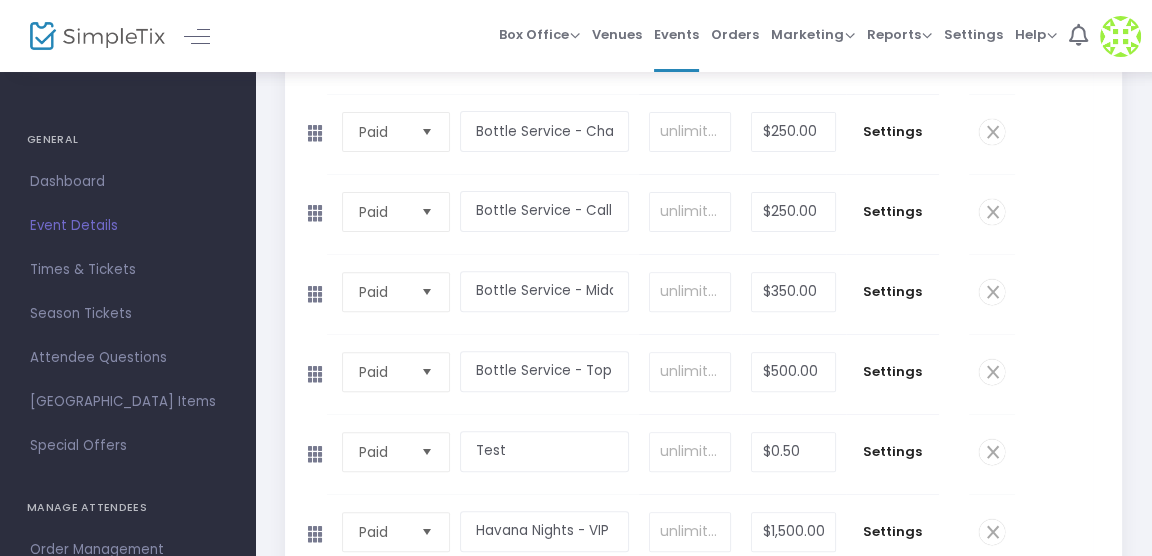 scroll, scrollTop: 551, scrollLeft: 0, axis: vertical 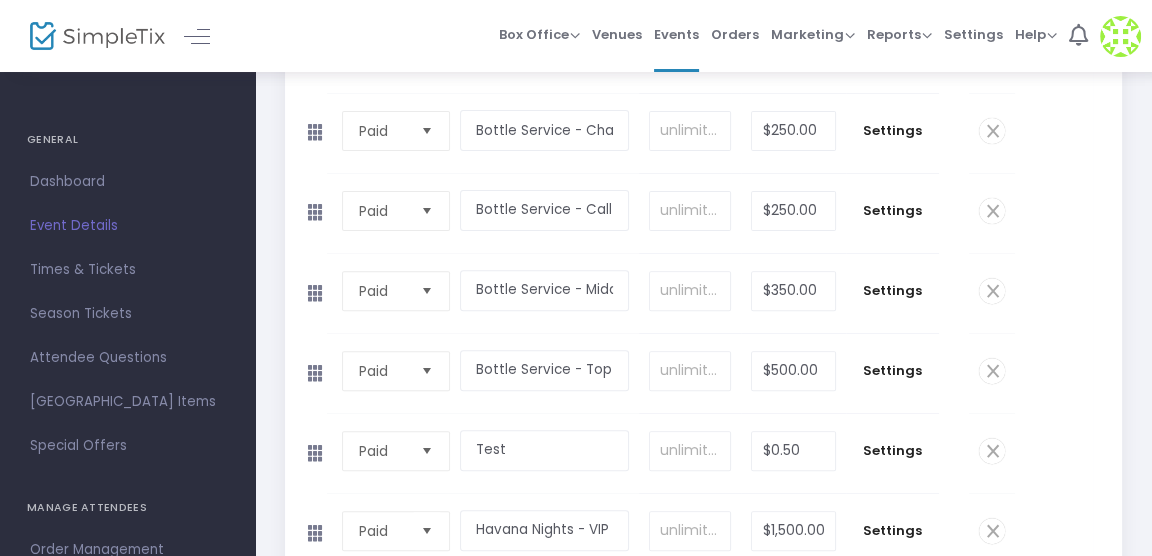 click at bounding box center (427, 530) 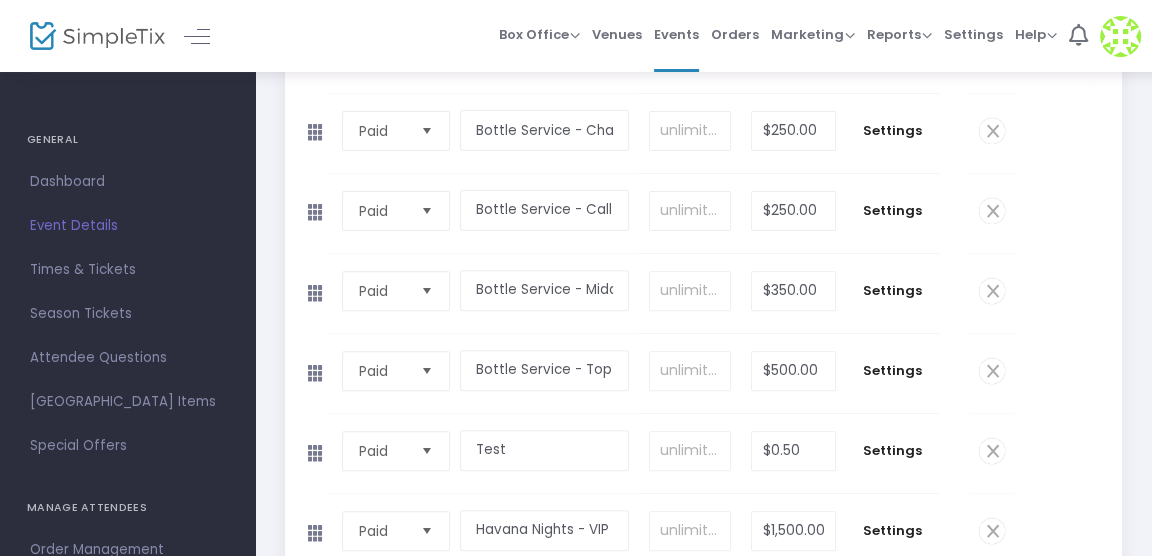 click on "Paid  Required.  Bottle Service - Top Shelf  Required.   Required.  $500.00  Required.  Settings  0 Ticket sold (SKU #3636405) Ticket Description  Required.  ON OFF Editor mode TICKET NOTE Ticket can be purchased  By Attendees and Staff Minimum tickets per order 0  Value should be between 0 to 1000..  Maximum tickets per order 10  Value should not be less than Min Tickets and not exceed than 1000.  Do you want to charge your ticket buyers a service fee?   Absorb fee: Ticketing fees will be deducted from your ticket revenue    Pass ticketing fees and credit card processing fees to the buyer   The fee will be $25.53     Charge a custom fee When should ticket sales start?   Start ticket sales immediately   Specific Date   Start ticket sales a specific number of days before the event   Start ticket sales a specific number of days and hours before the event When should ticket sales for this ticket type end?    End online ticket sales at the start of the scheduled event     Specific Date       Yes" 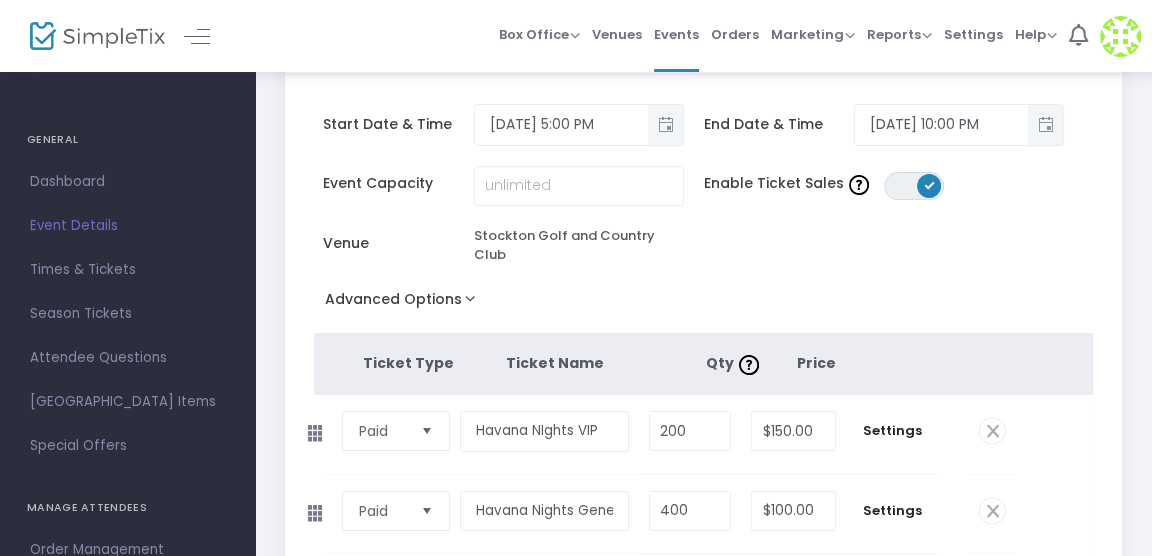 scroll, scrollTop: 0, scrollLeft: 0, axis: both 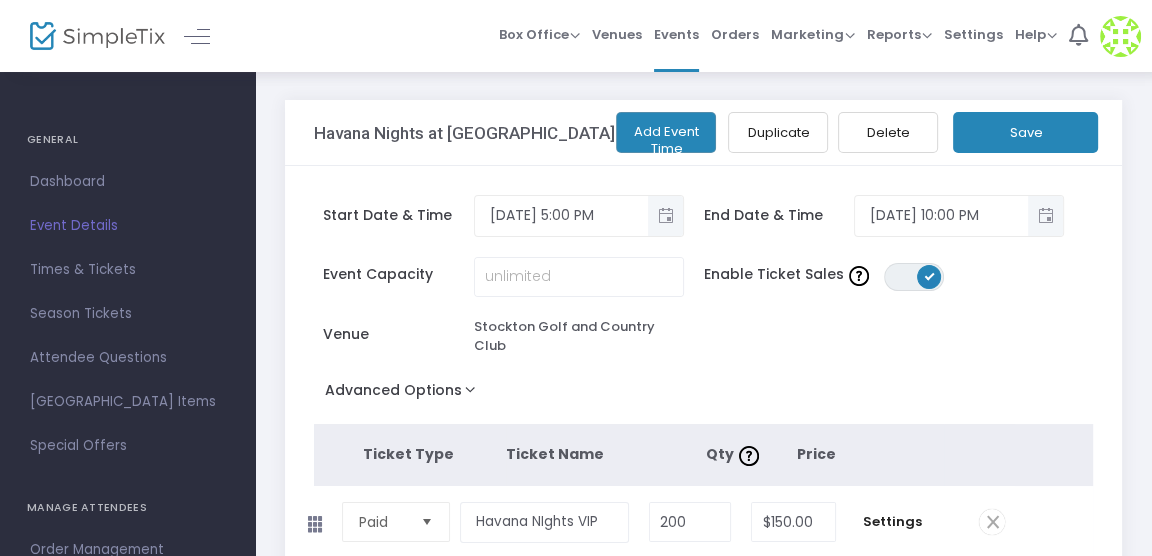 click on "Save" 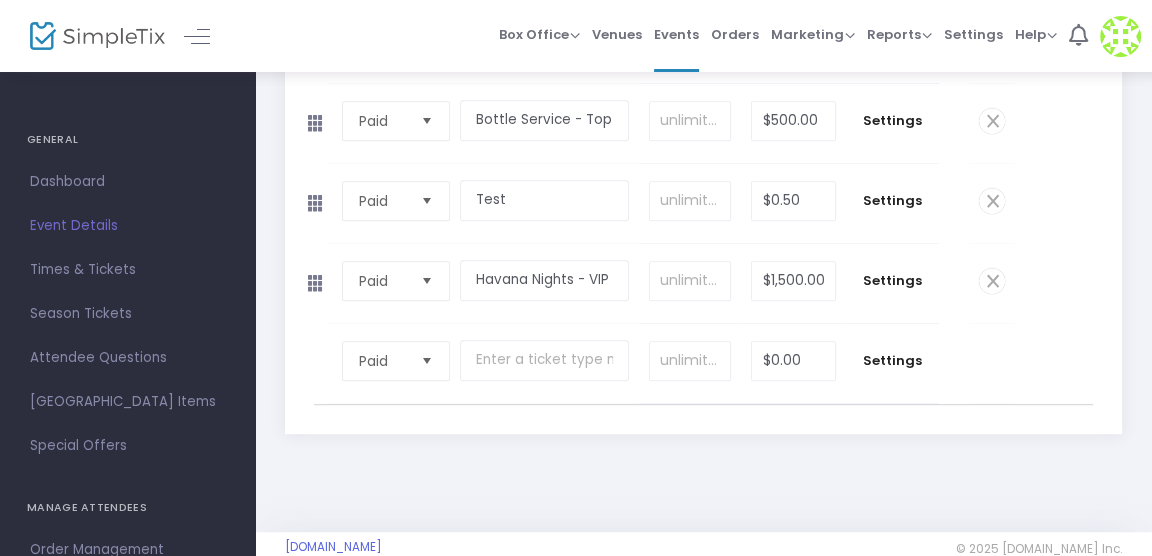 scroll, scrollTop: 819, scrollLeft: 0, axis: vertical 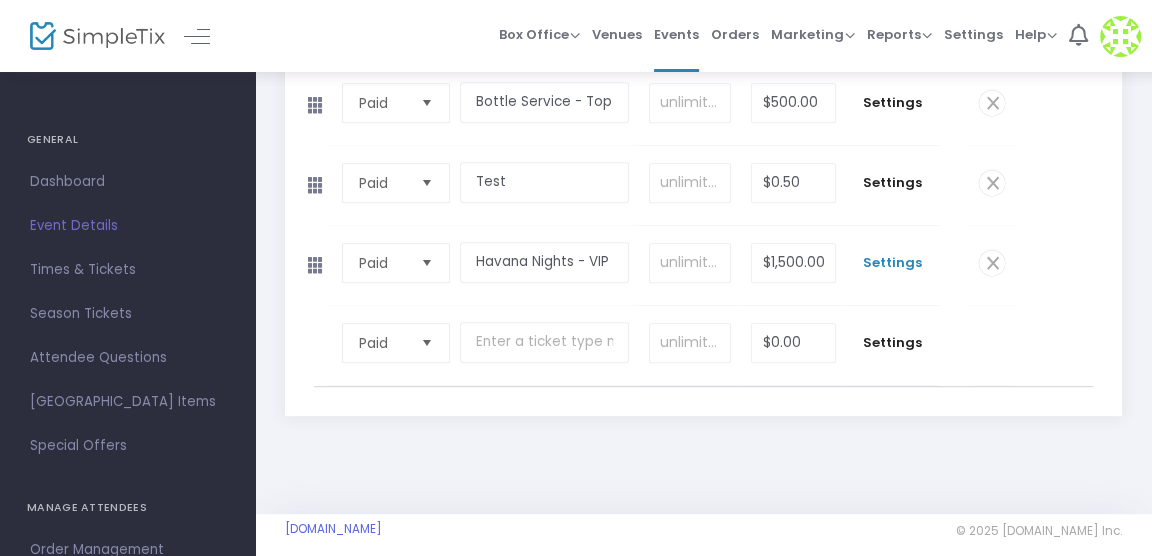 click on "Settings" at bounding box center [893, 263] 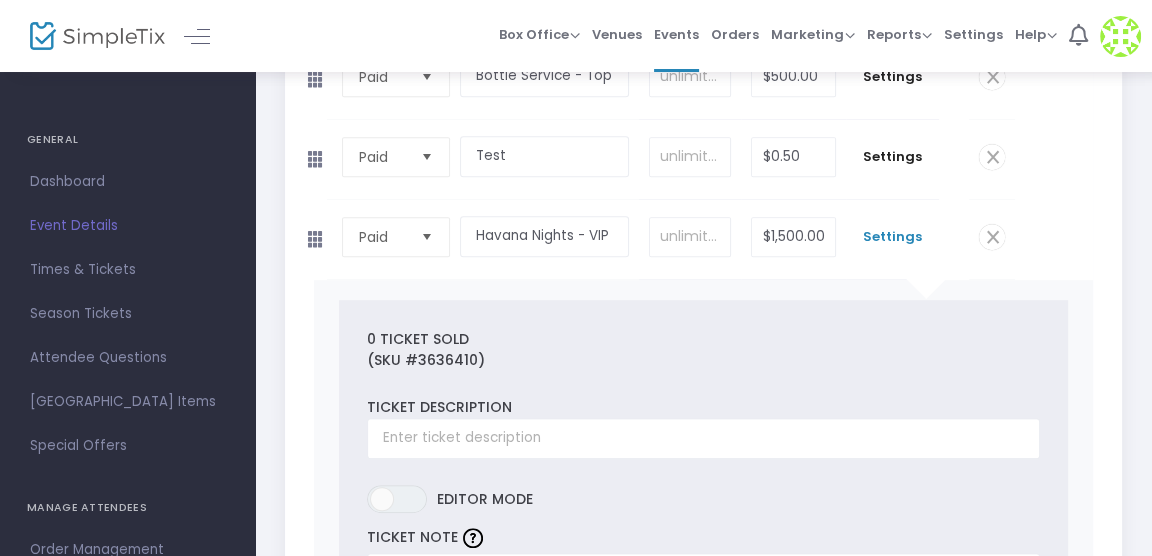 scroll, scrollTop: 852, scrollLeft: 0, axis: vertical 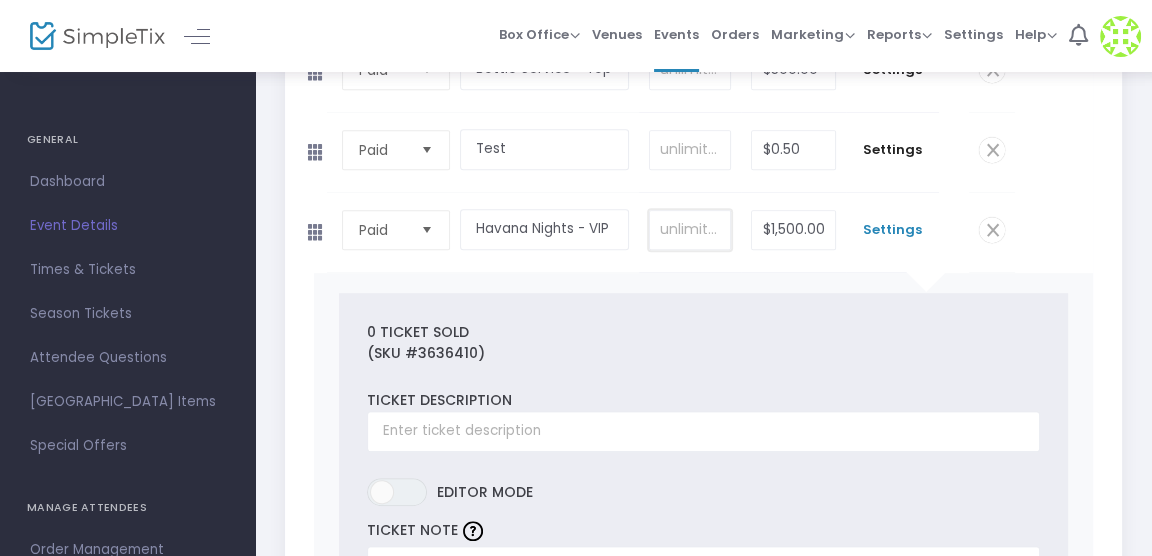 click at bounding box center [690, 230] 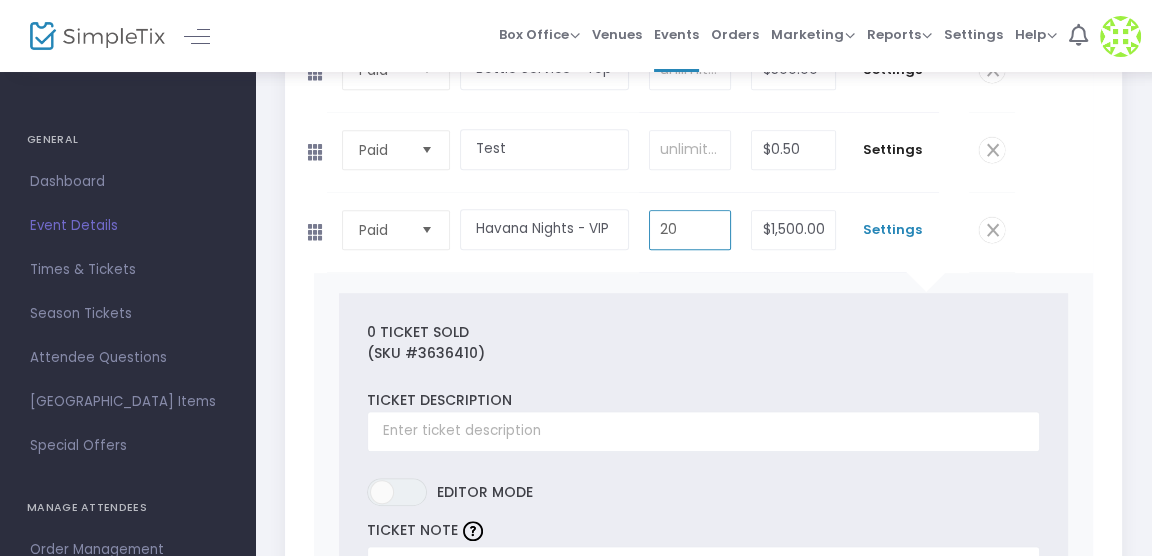 type on "20" 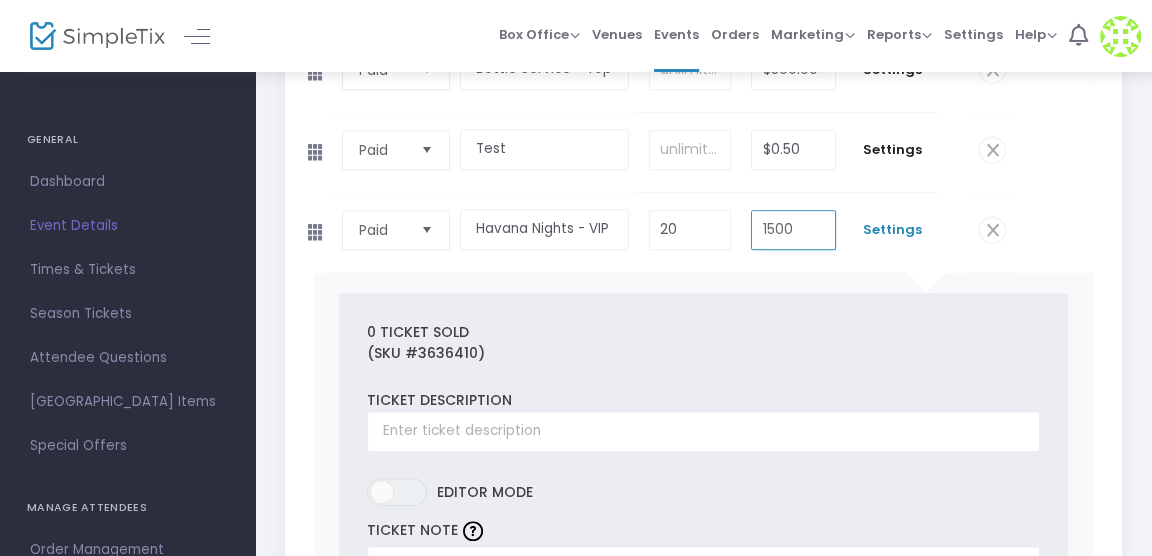 type on "$1,500.00" 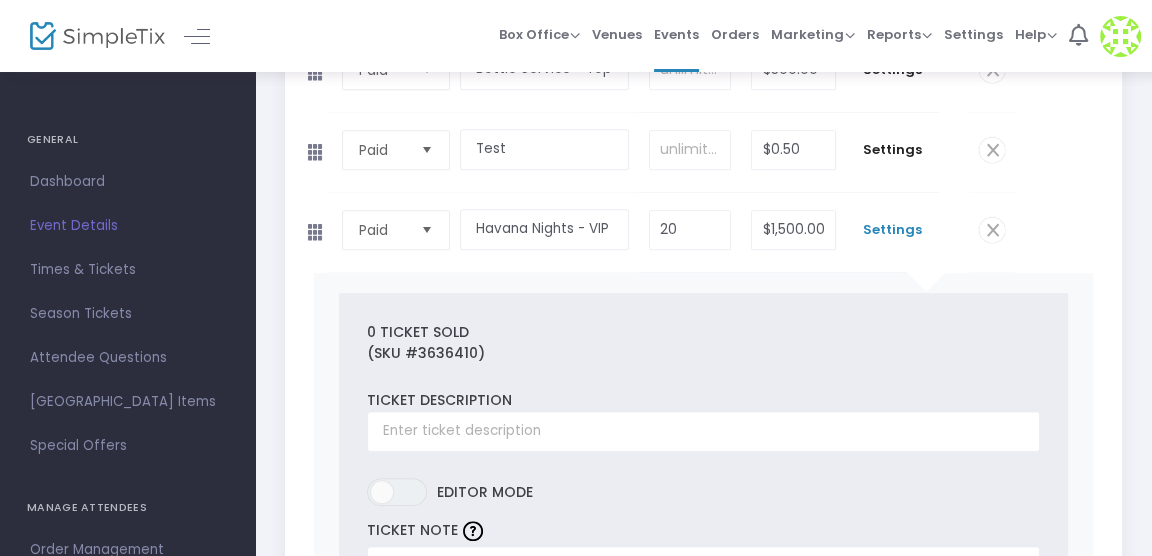 click on "(SKU #3636410)" at bounding box center (703, 353) 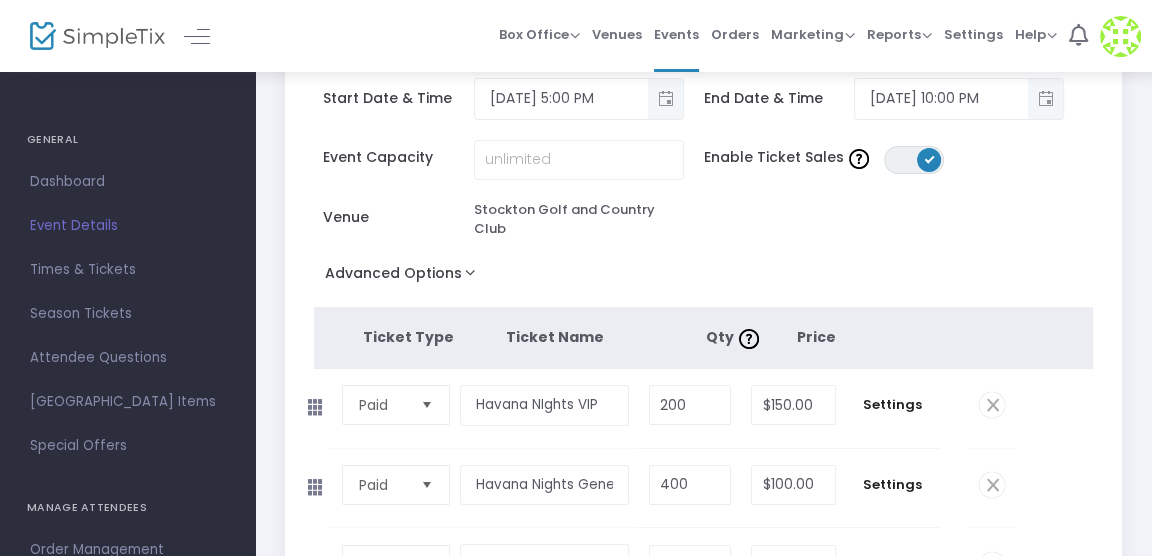 scroll, scrollTop: 0, scrollLeft: 0, axis: both 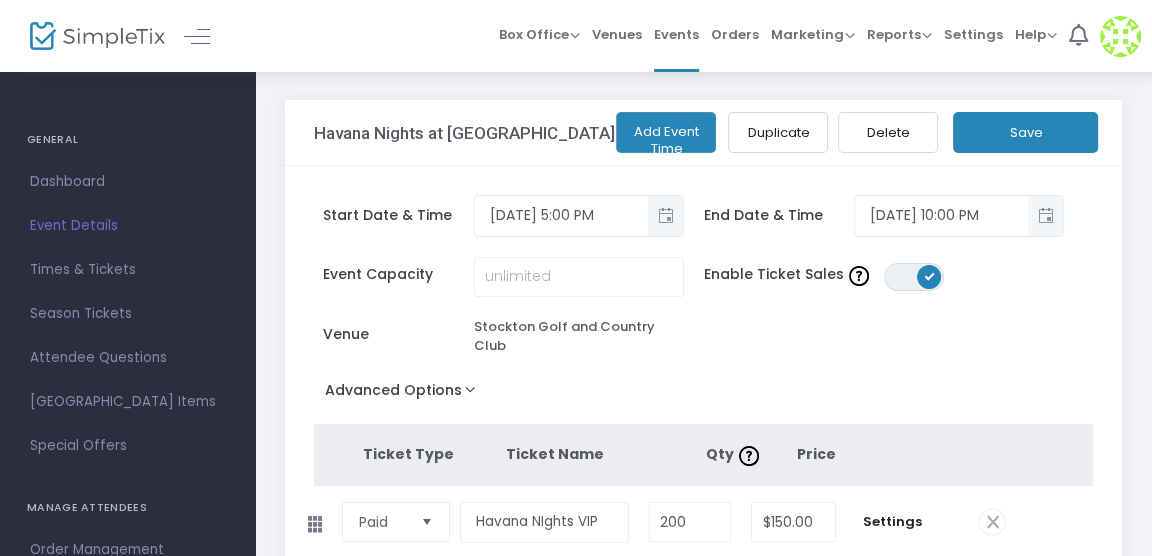 click on "Save" 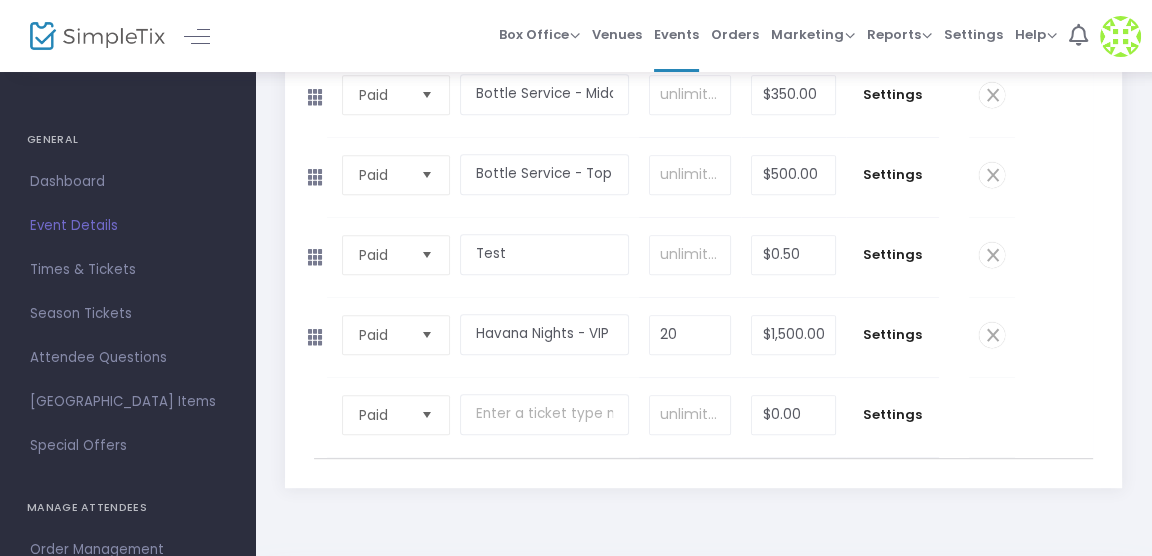 scroll, scrollTop: 771, scrollLeft: 0, axis: vertical 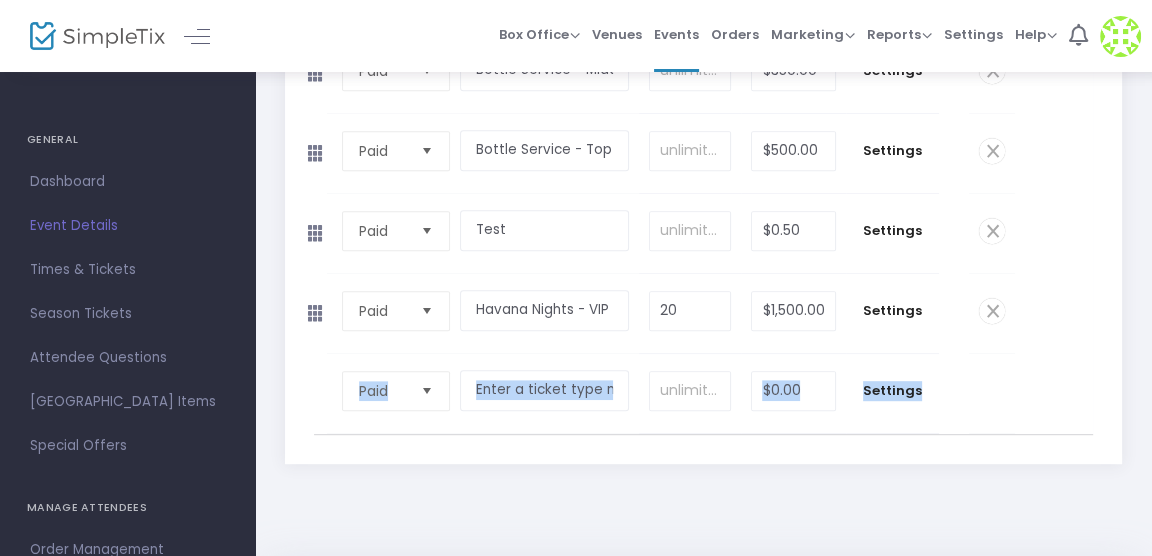 drag, startPoint x: 984, startPoint y: 381, endPoint x: 997, endPoint y: 312, distance: 70.21396 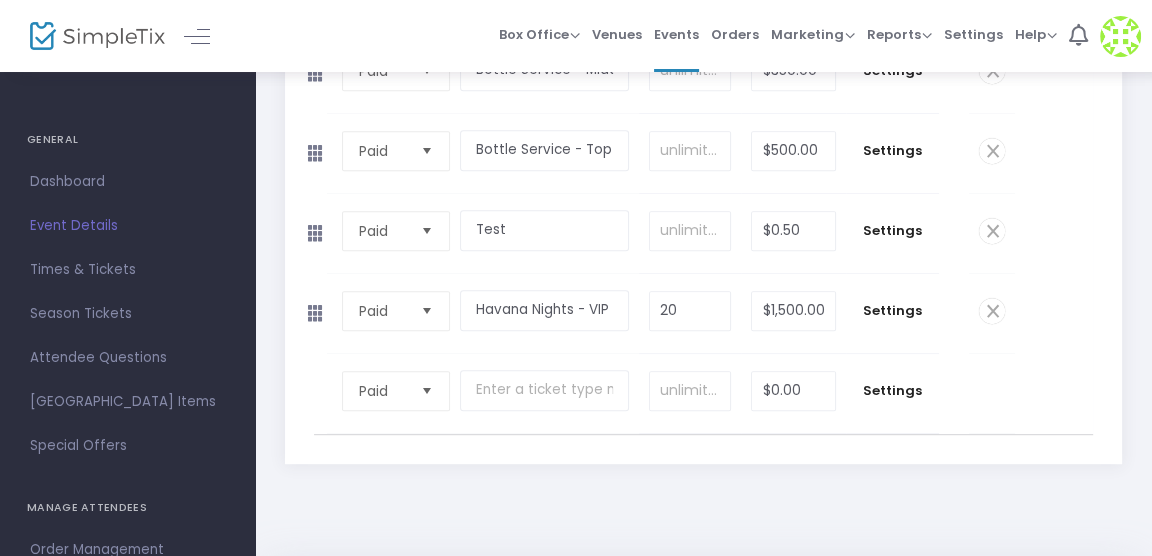 click on "Paid  Required.  Havana Nights - VIP Table of 10  Required.  20  Required.  $1,500.00  Required.  Settings  0 Ticket sold (SKU #3636410) Ticket Description  Required.  ON OFF Editor mode TICKET NOTE Ticket can be purchased  By Attendees and Staff Minimum tickets per order 0  Value should be between 0 to 1000..  Maximum tickets per order 10  Value should not be less than Min Tickets and not exceed than 1000.  Do you want to charge your ticket buyers a service fee?   Absorb fee: Ticketing fees will be deducted from your ticket revenue    Pass ticketing fees and credit card processing fees to the buyer   The fee will be $55.40     Charge a custom fee When should ticket sales start?   Start ticket sales immediately   Specific Date   Start ticket sales a specific number of days before the event   Start ticket sales a specific number of days and hours before the event When should ticket sales for this ticket type end?    End online ticket sales at the start of the scheduled event     Specific Date" 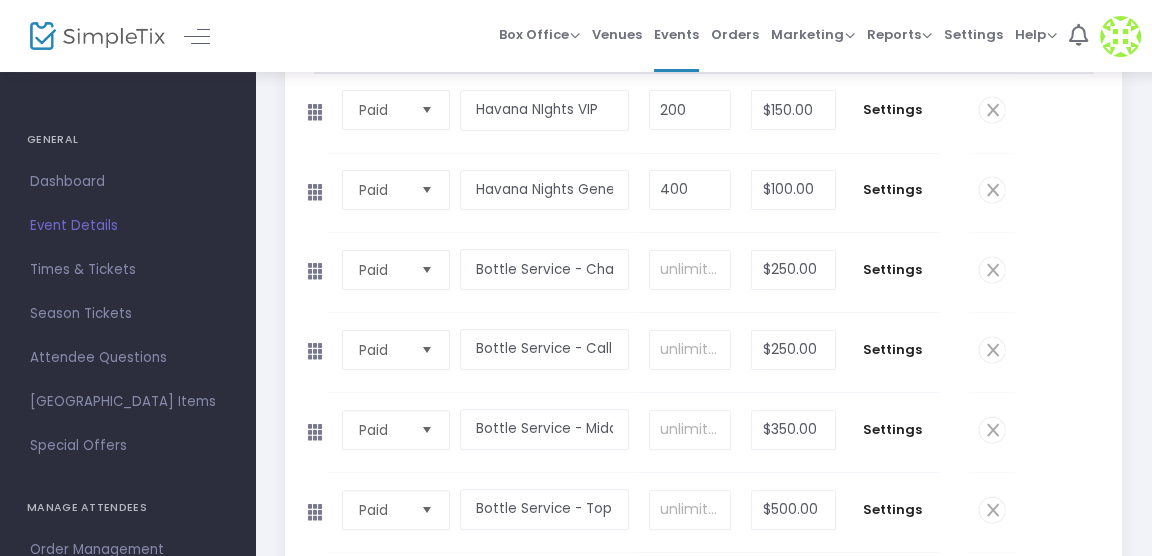 scroll, scrollTop: 315, scrollLeft: 0, axis: vertical 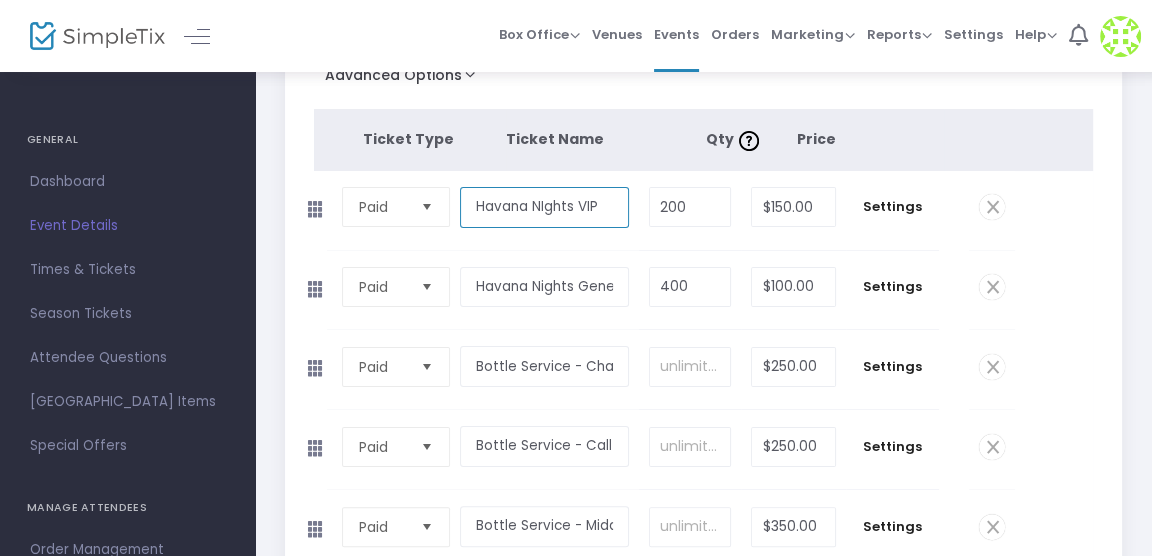 click on "Havana NIghts VIP" at bounding box center [544, 207] 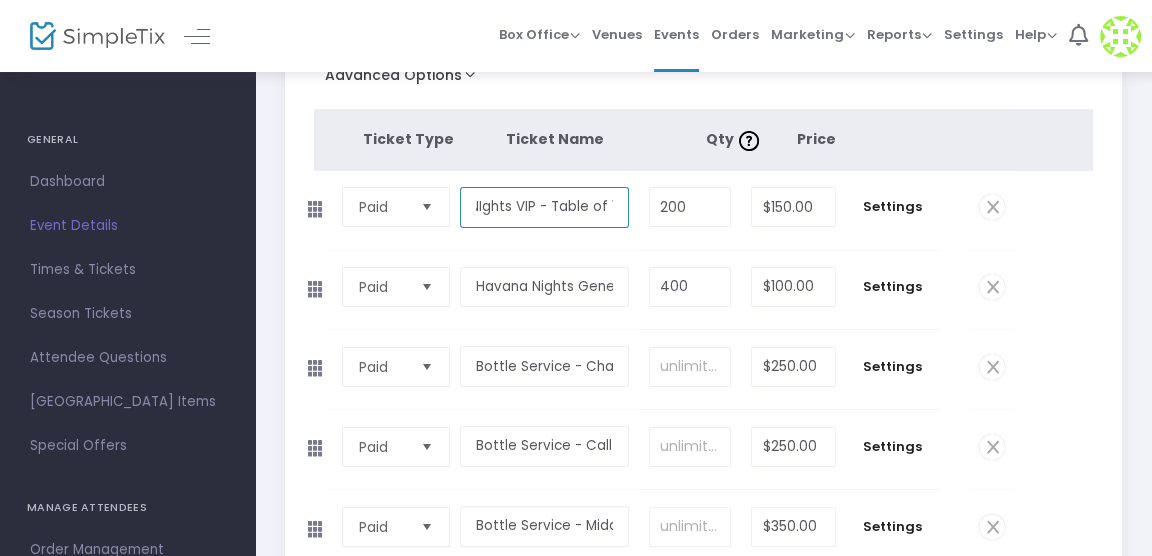 scroll, scrollTop: 0, scrollLeft: 70, axis: horizontal 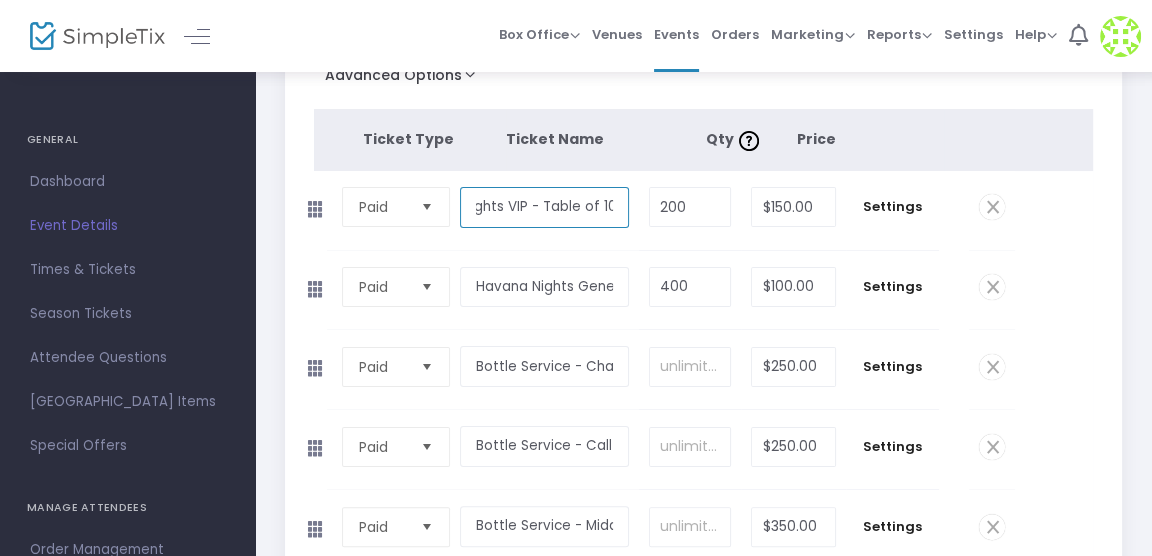 type on "Havana NIghts VIP - Table of 10" 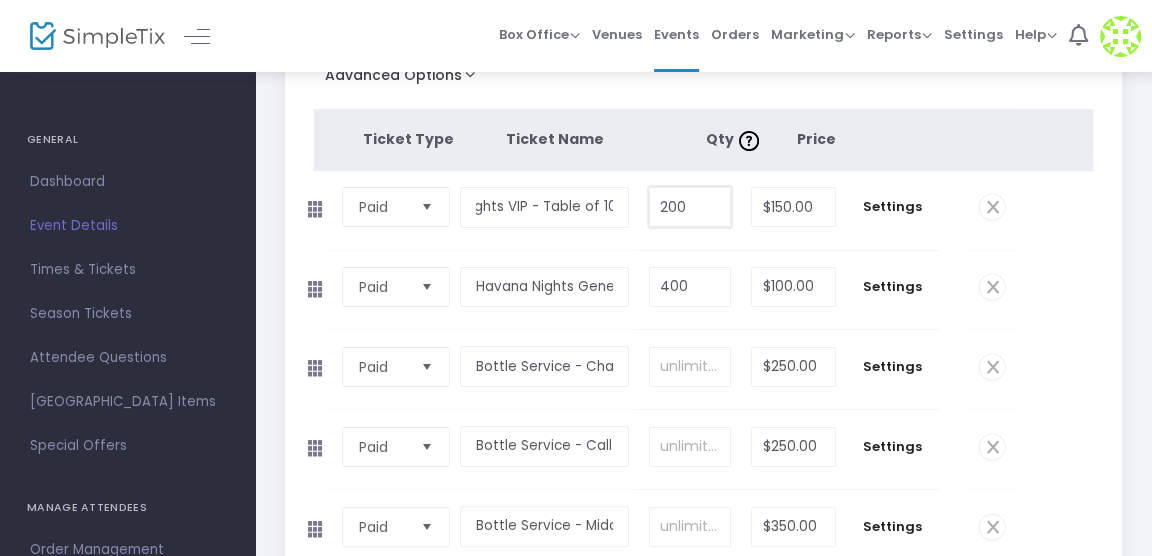 scroll, scrollTop: 0, scrollLeft: 0, axis: both 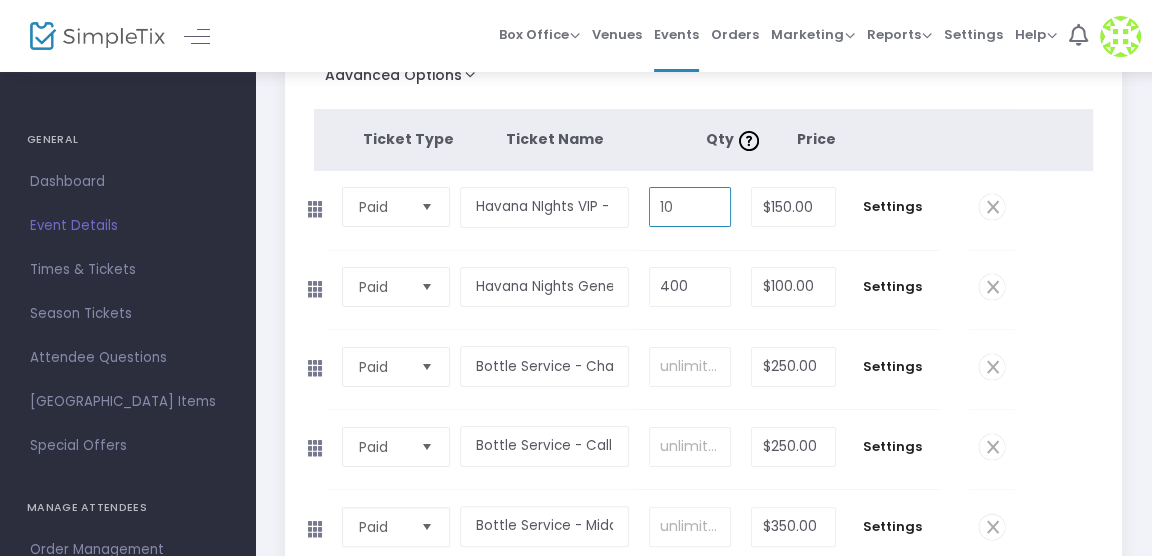 type on "10" 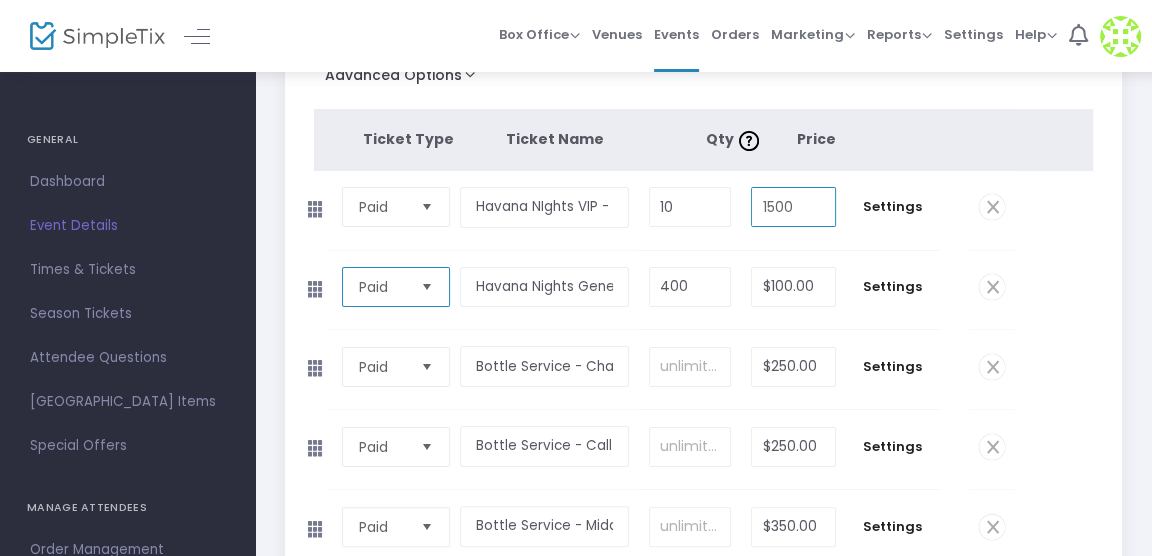 type on "$1,500.00" 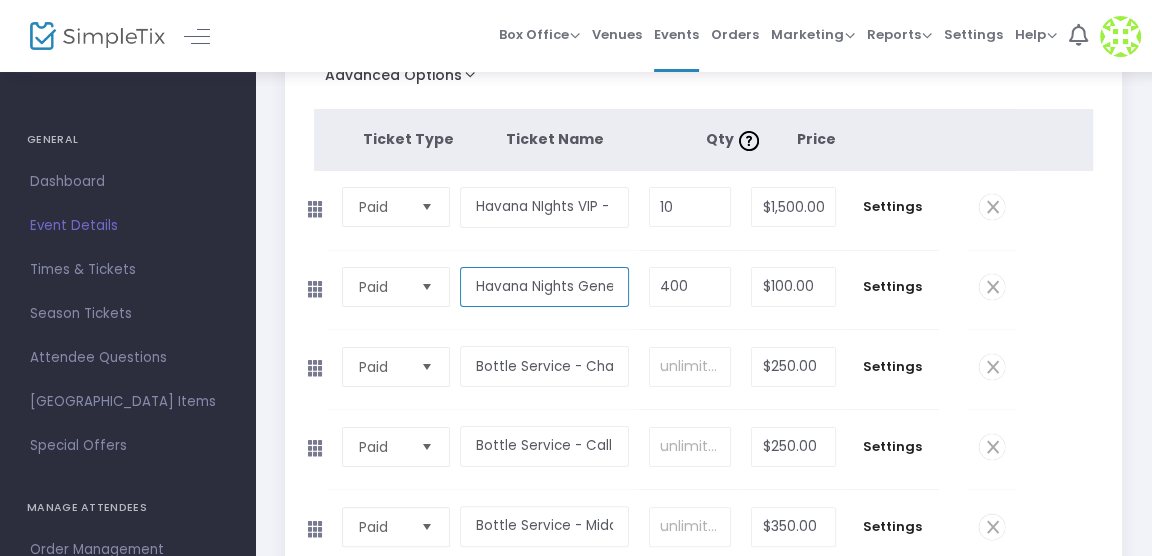 scroll, scrollTop: 0, scrollLeft: 18, axis: horizontal 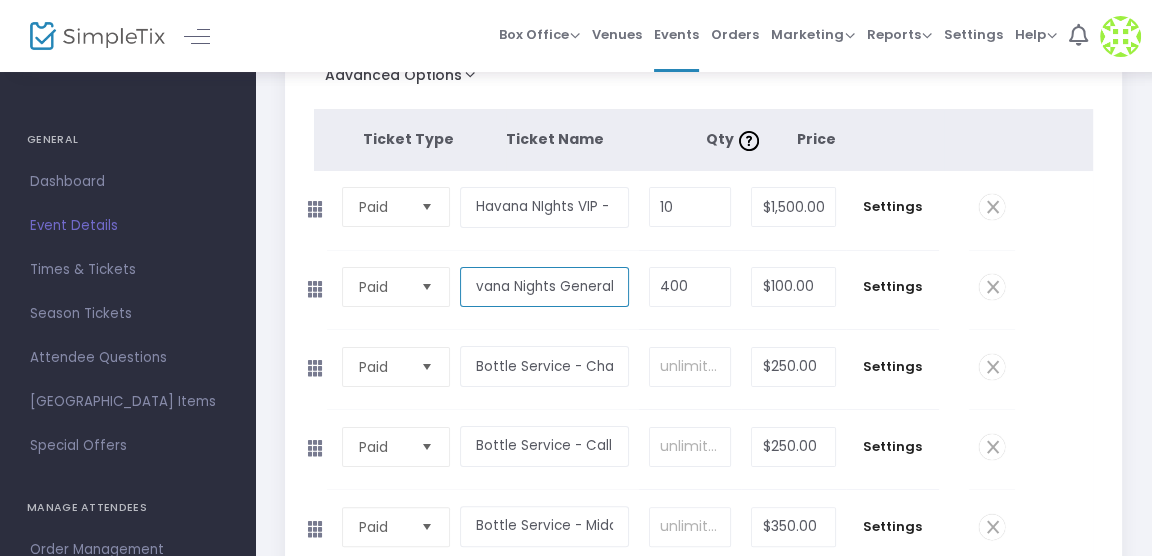click on "Havana Nights General" at bounding box center (544, 287) 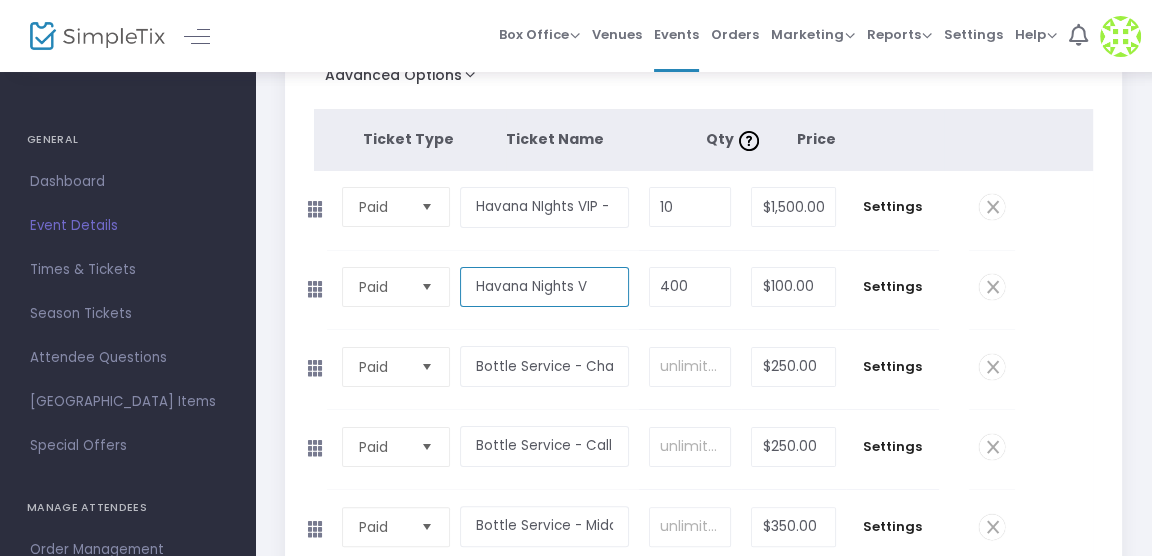 scroll, scrollTop: 0, scrollLeft: 0, axis: both 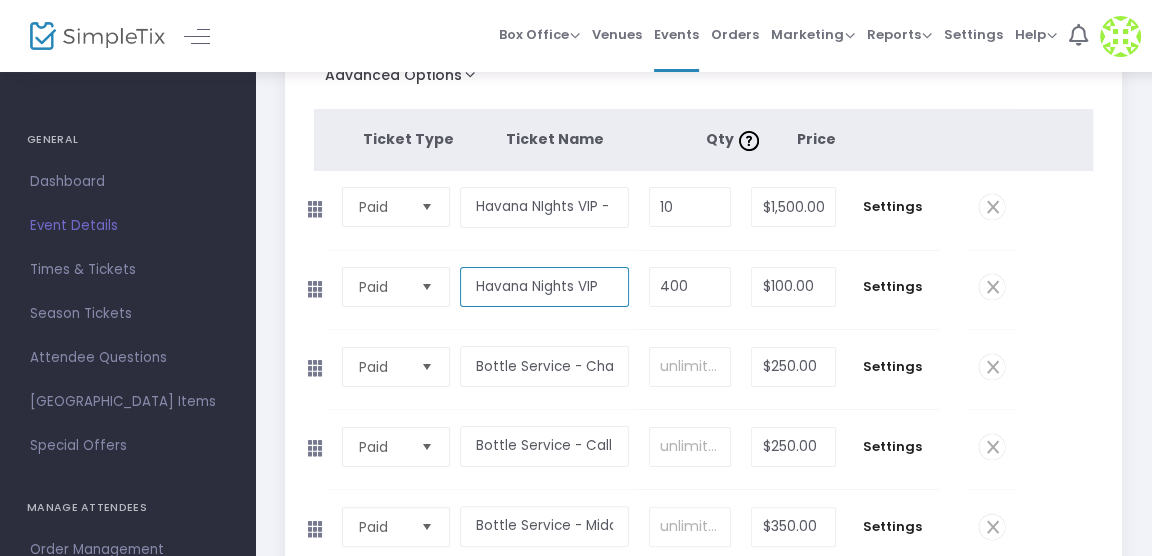 type on "Havana Nights VIP" 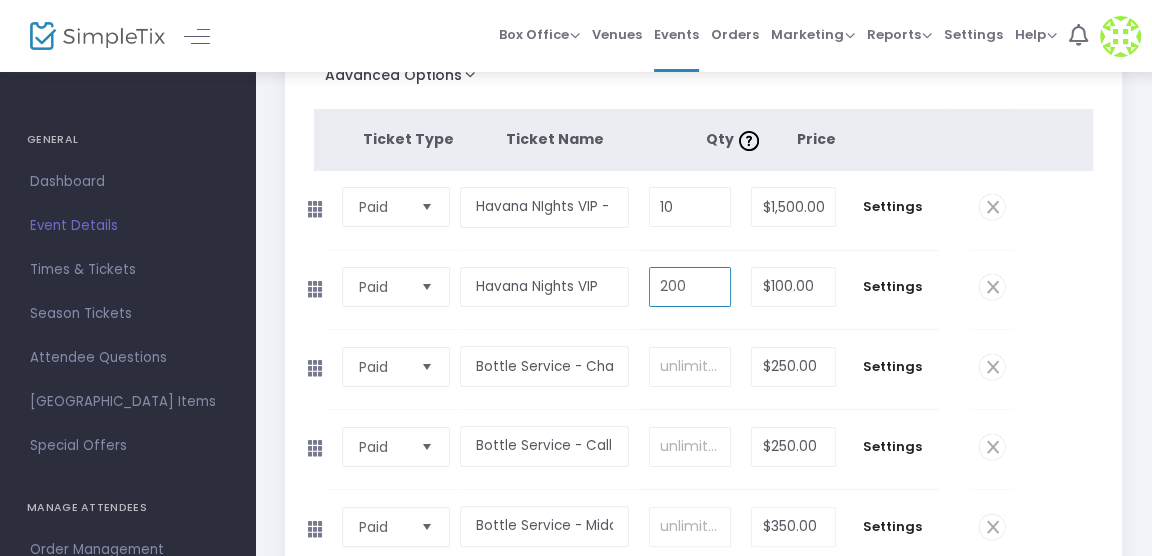 type on "200" 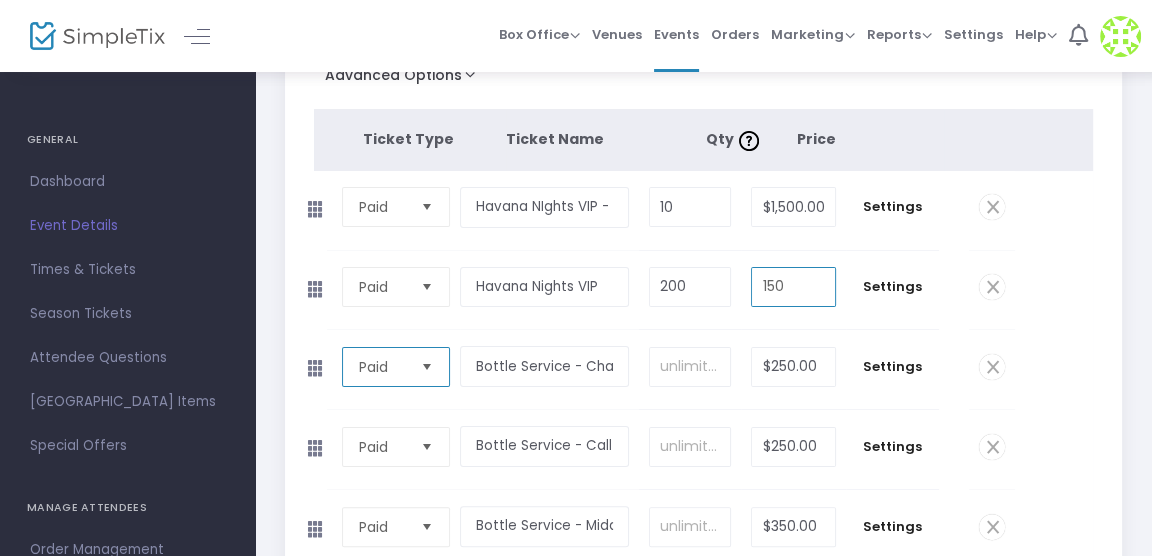 type on "$150.00" 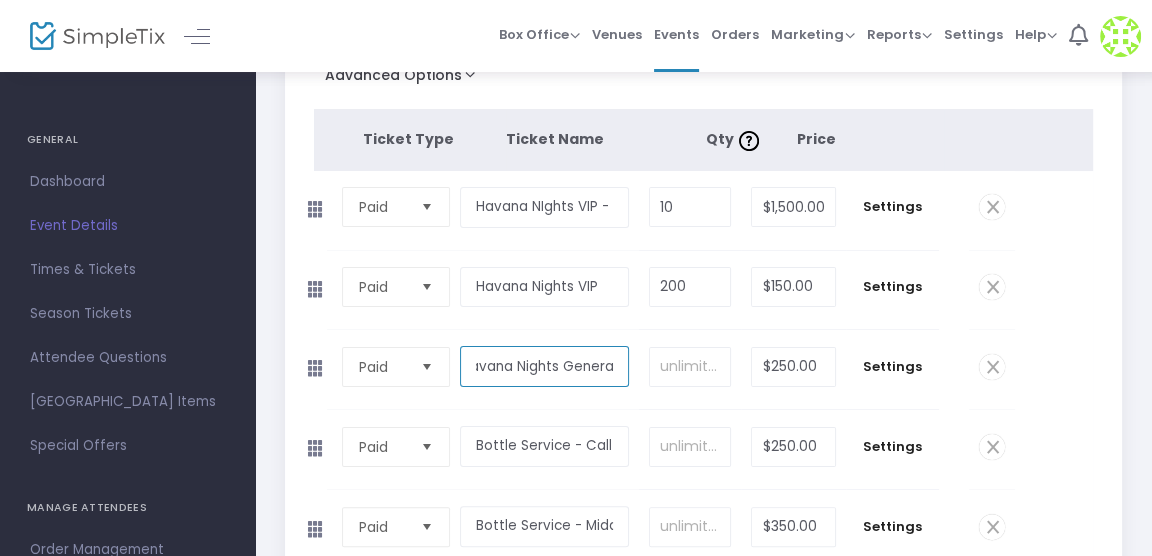 scroll, scrollTop: 0, scrollLeft: 18, axis: horizontal 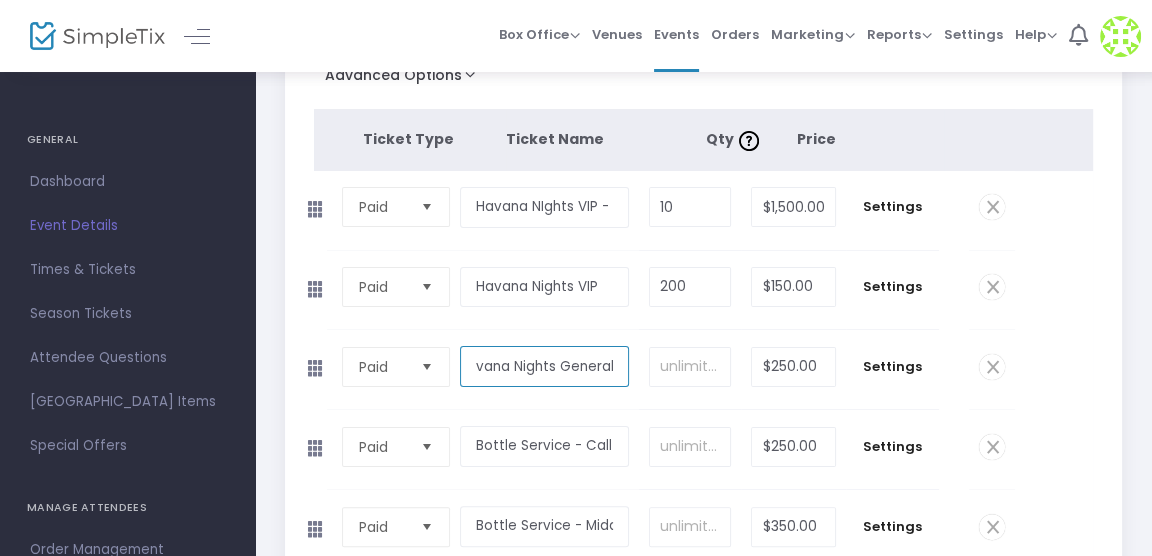 type on "Havana Nights General" 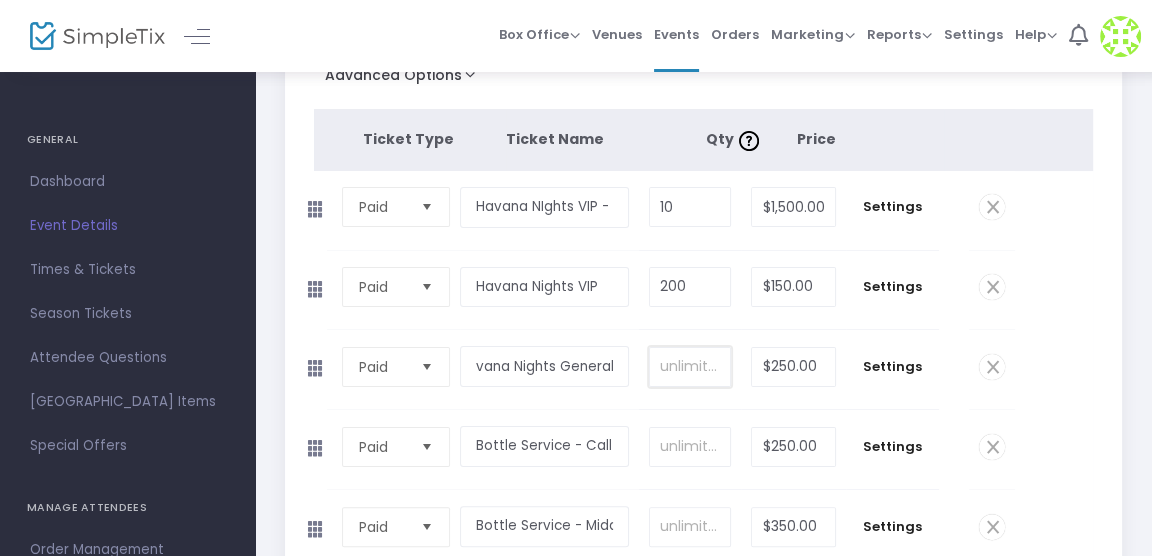 scroll, scrollTop: 0, scrollLeft: 0, axis: both 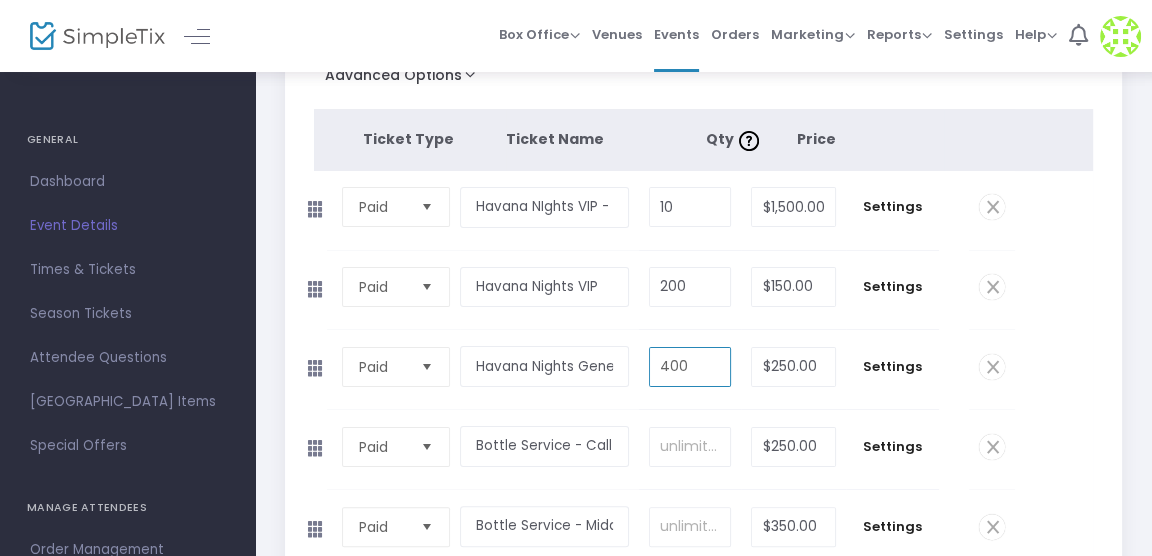 type on "400" 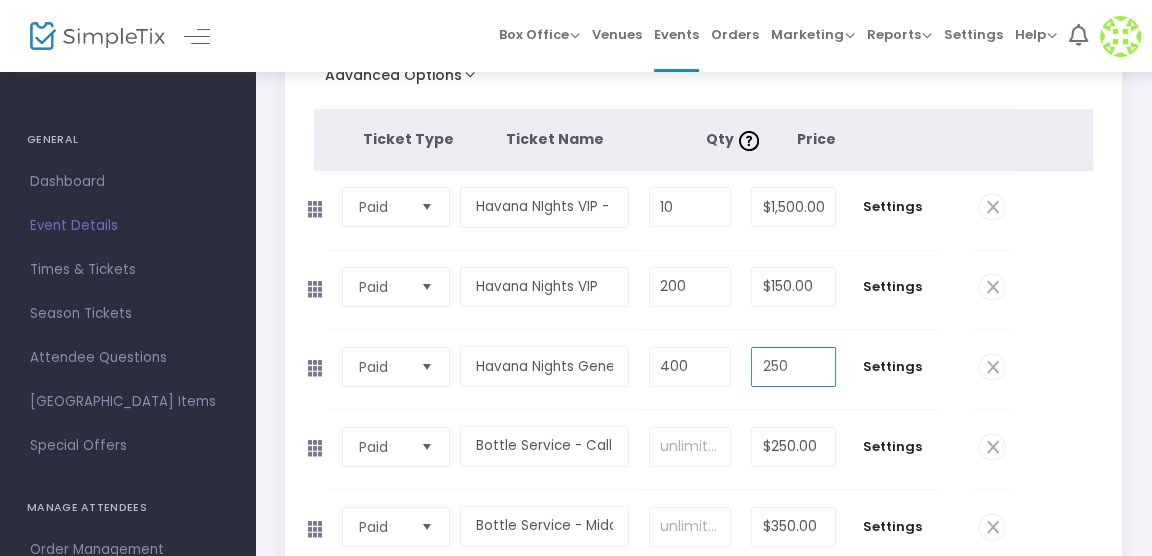 type on "1" 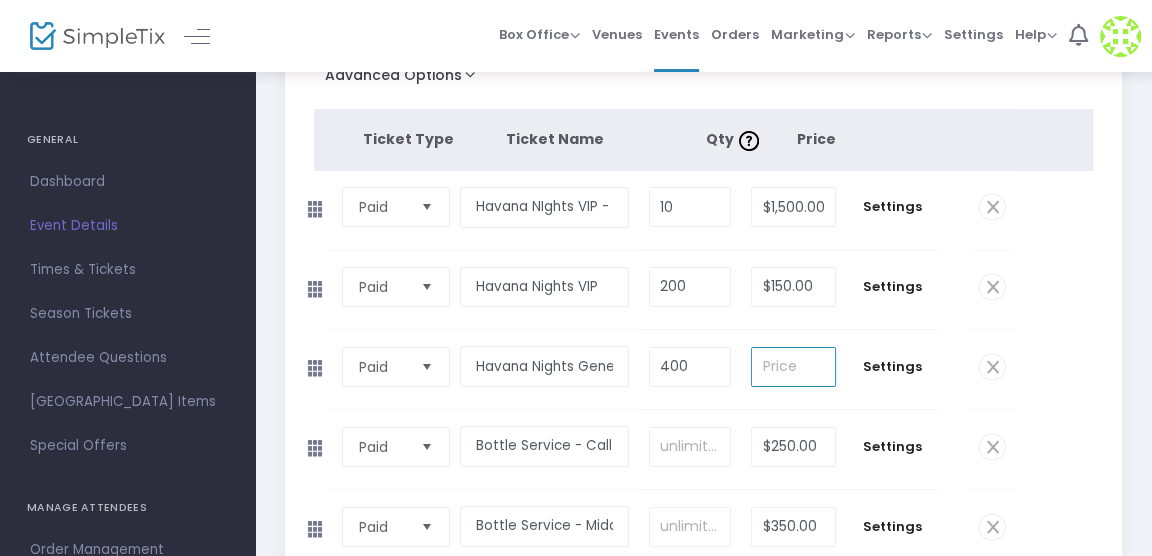 type 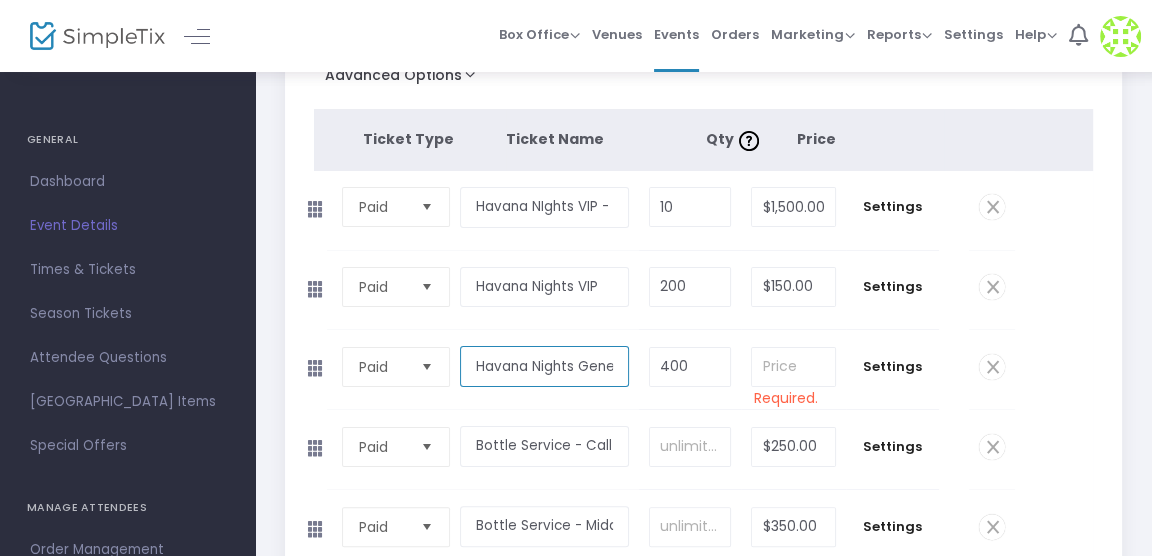 click on "Havana Nights General" at bounding box center (544, 366) 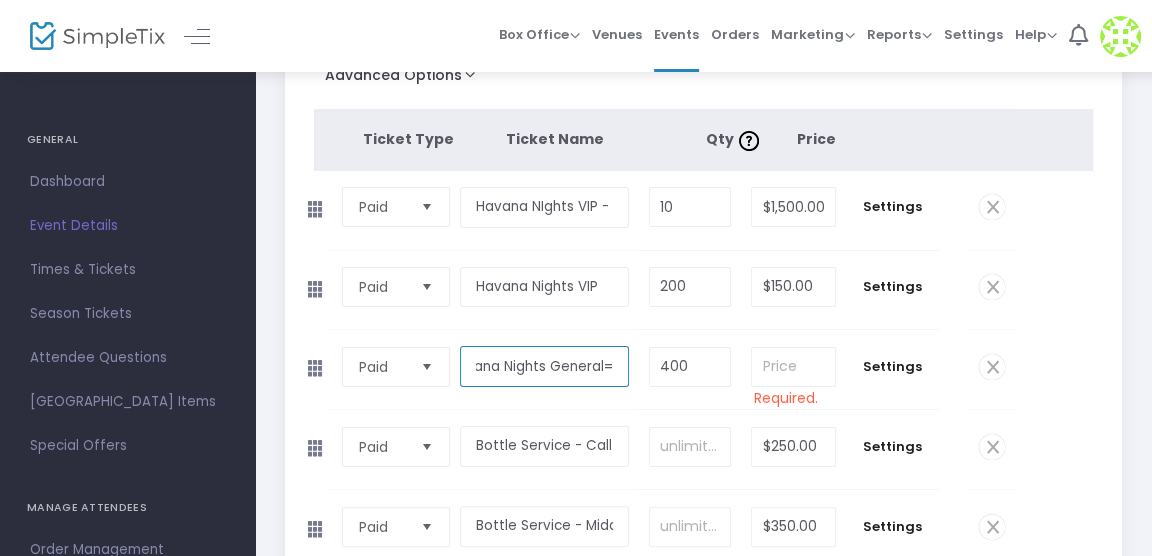 scroll, scrollTop: 0, scrollLeft: 18, axis: horizontal 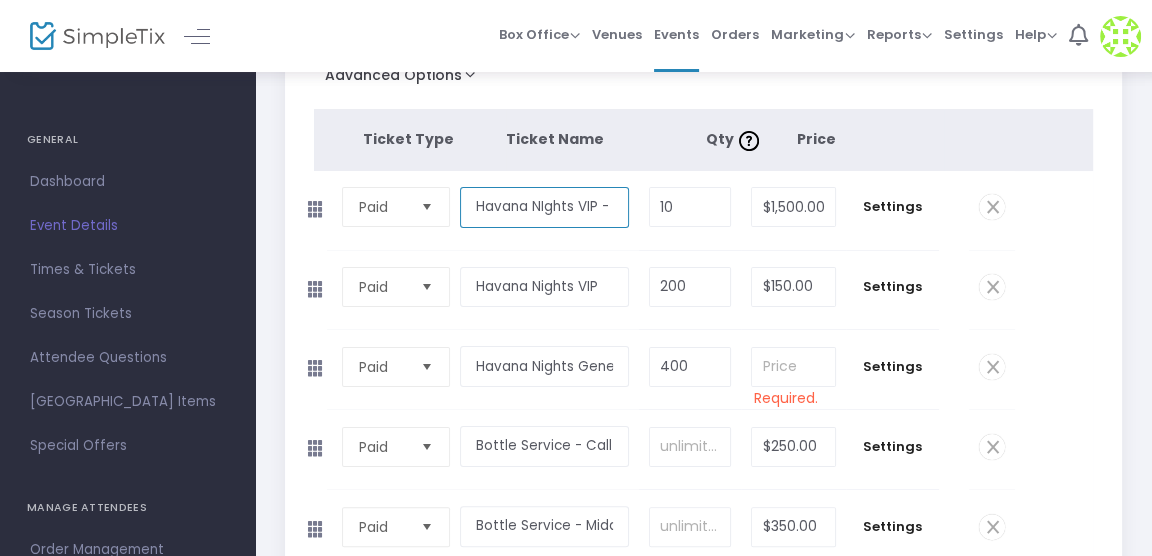click on "Havana NIghts VIP - Table of 10" at bounding box center [544, 207] 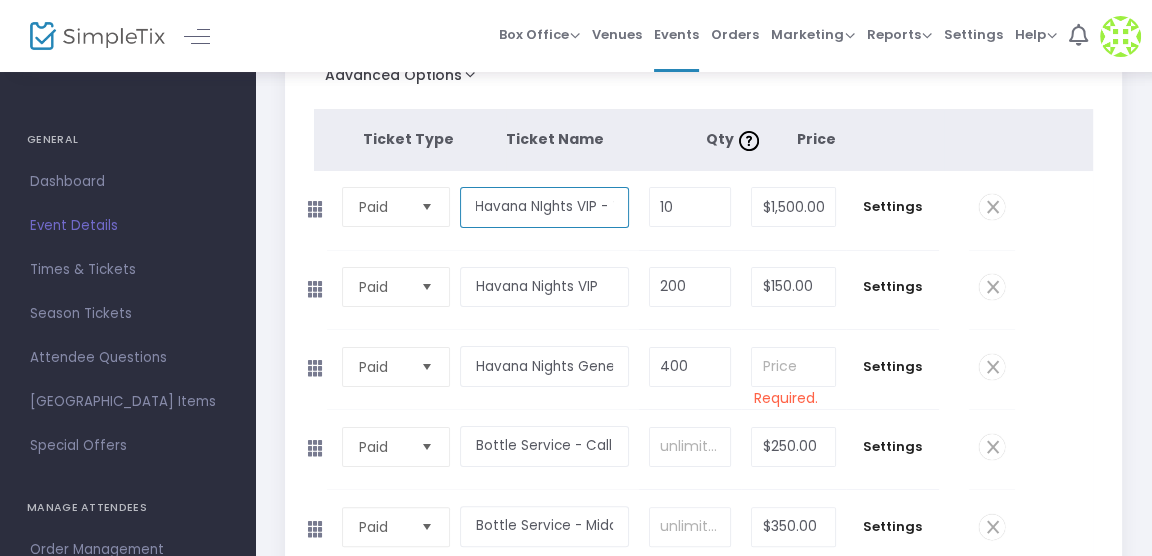 scroll, scrollTop: 0, scrollLeft: 70, axis: horizontal 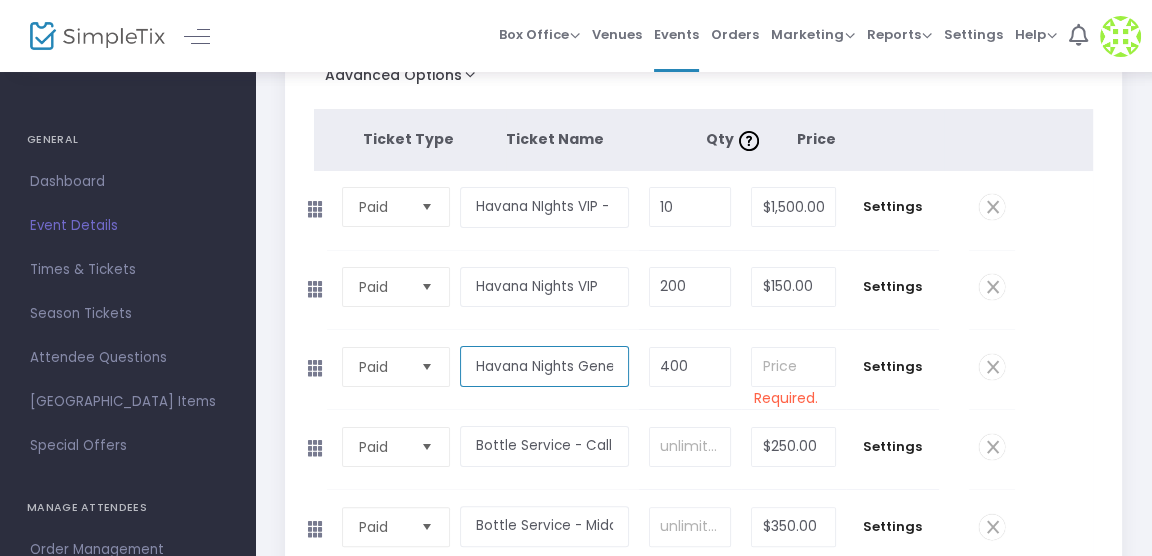 click on "Havana Nights General" at bounding box center (544, 366) 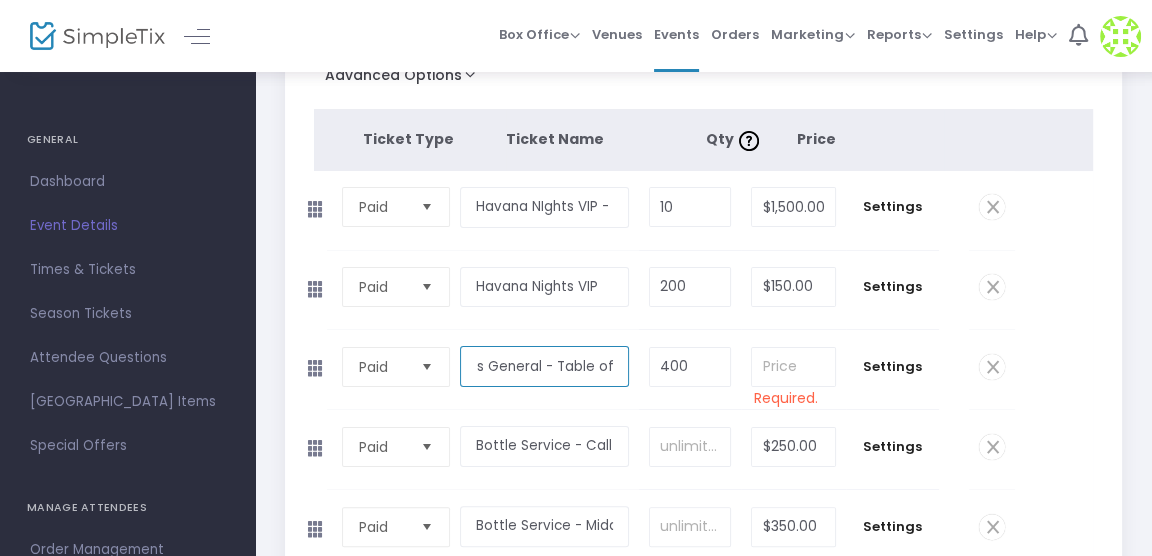 scroll, scrollTop: 0, scrollLeft: 103, axis: horizontal 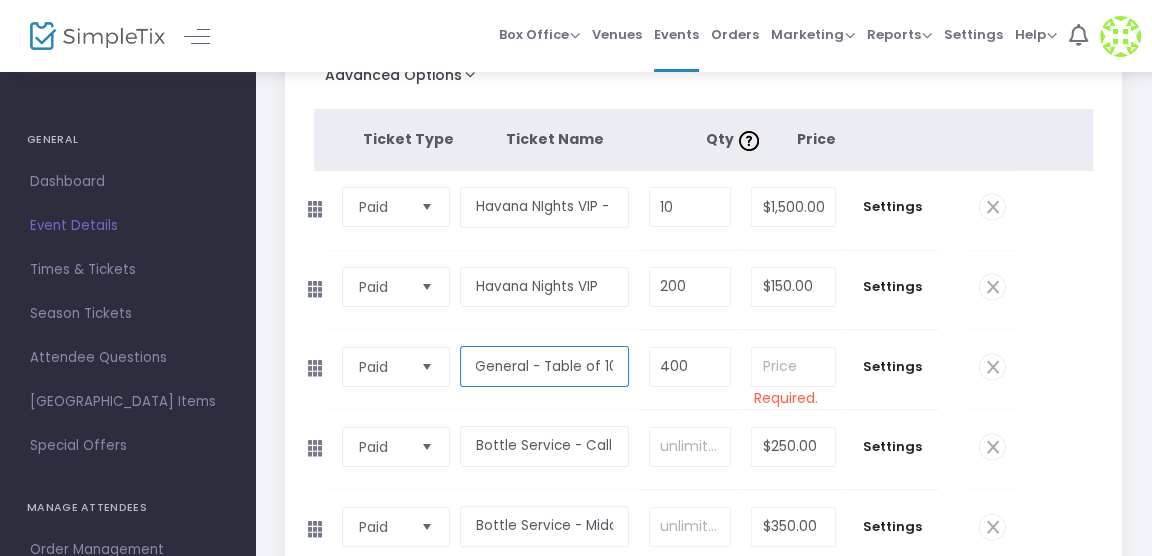 type on "Havana Nights General - Table of 10" 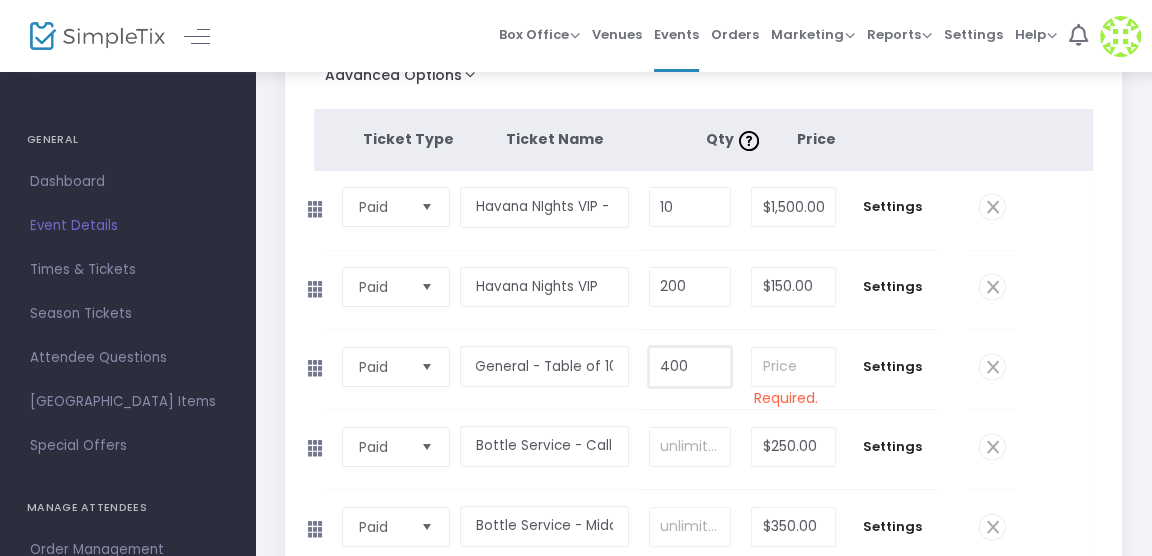 scroll, scrollTop: 0, scrollLeft: 0, axis: both 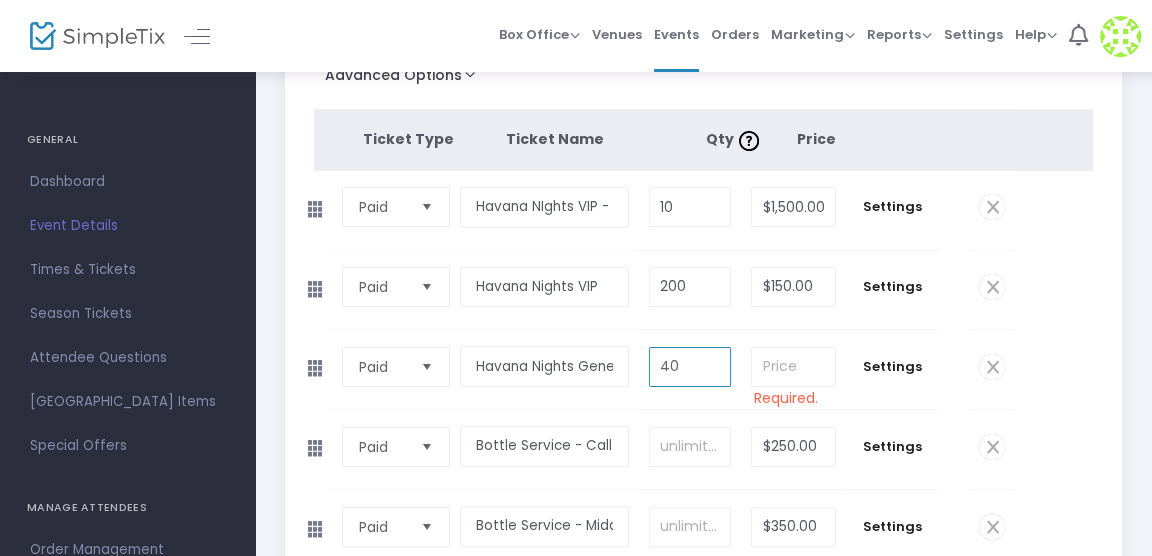type on "40" 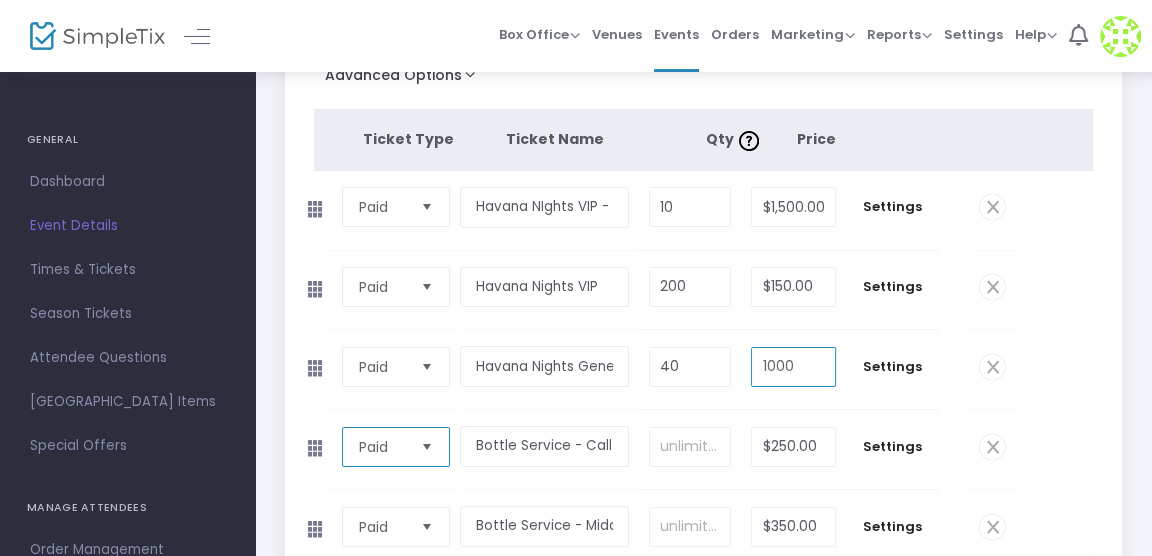 type on "$1,000.00" 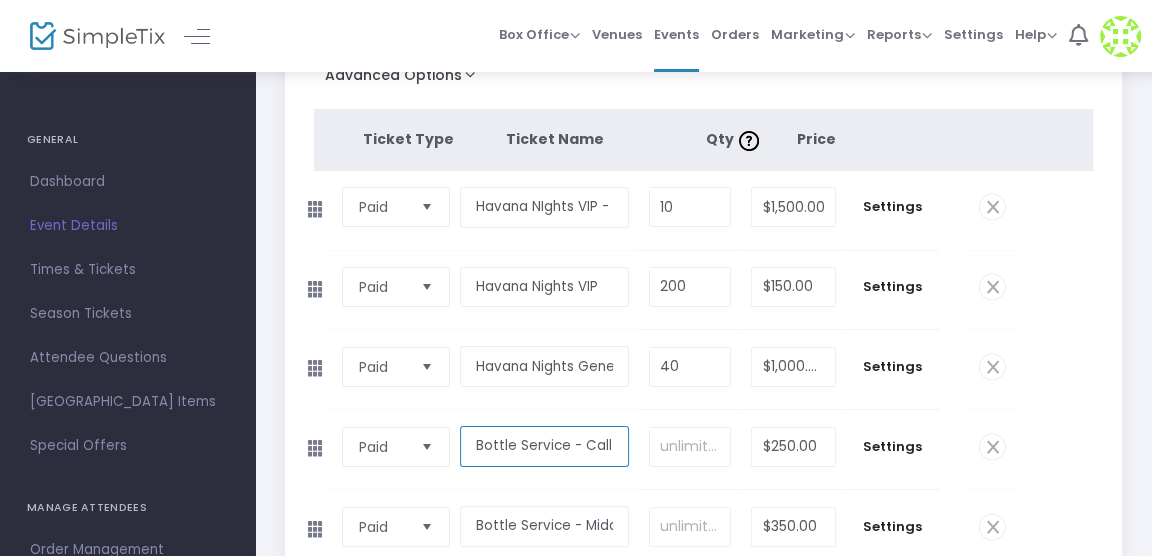 click on "Bottle Service - Call Shelf" at bounding box center (544, 446) 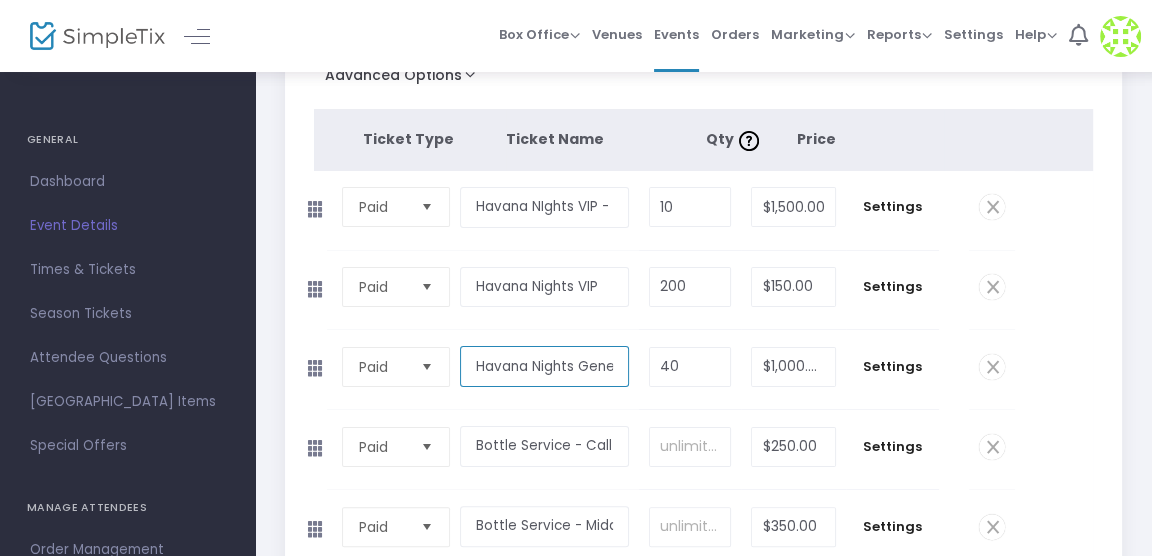click on "Havana Nights General - Table of 10" at bounding box center [544, 366] 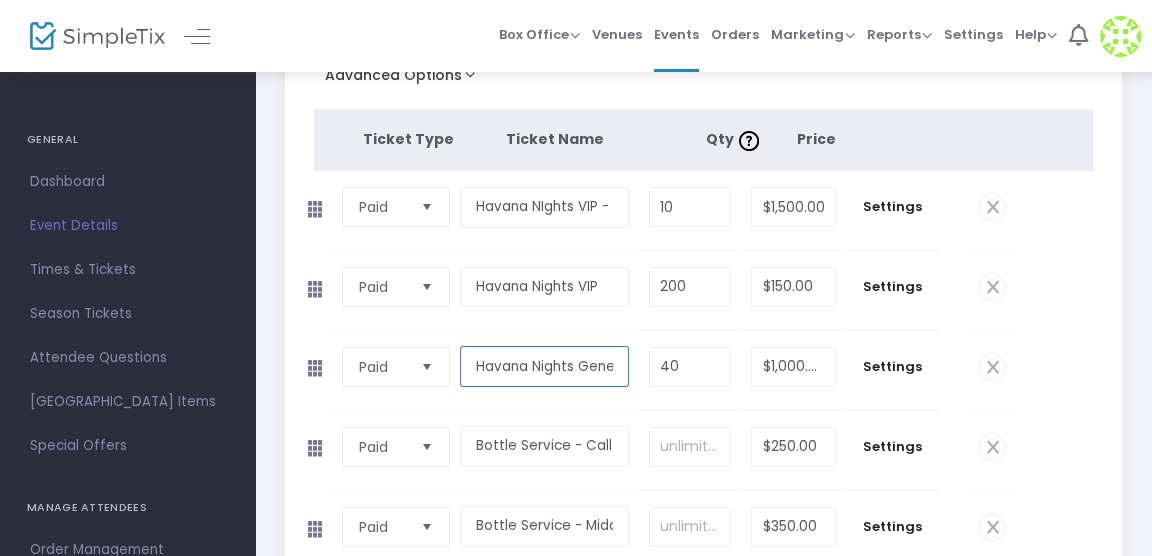scroll, scrollTop: 0, scrollLeft: 0, axis: both 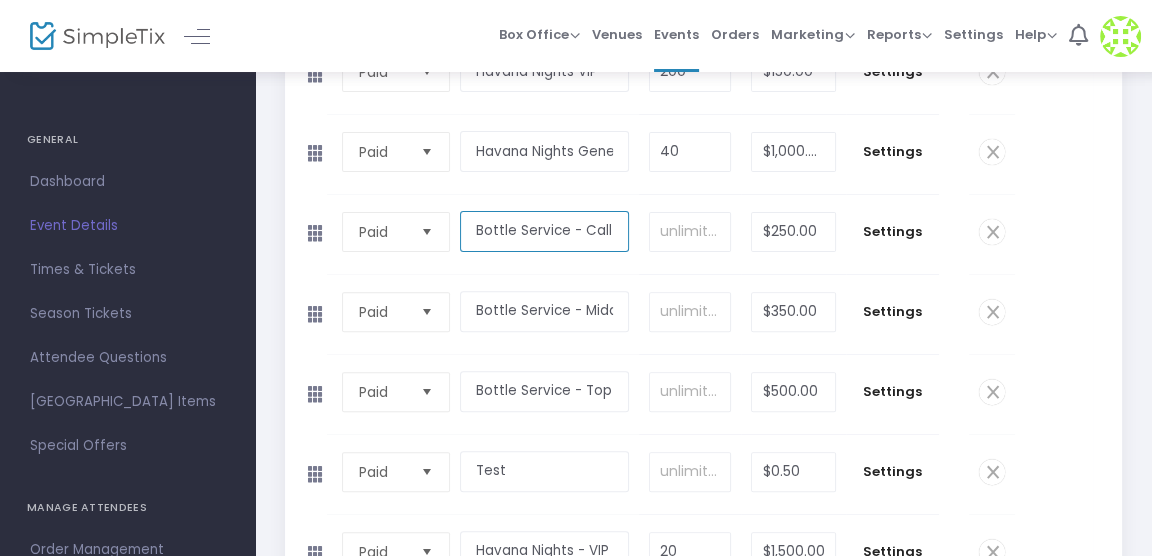 click on "Bottle Service - Call Shelf" at bounding box center [544, 231] 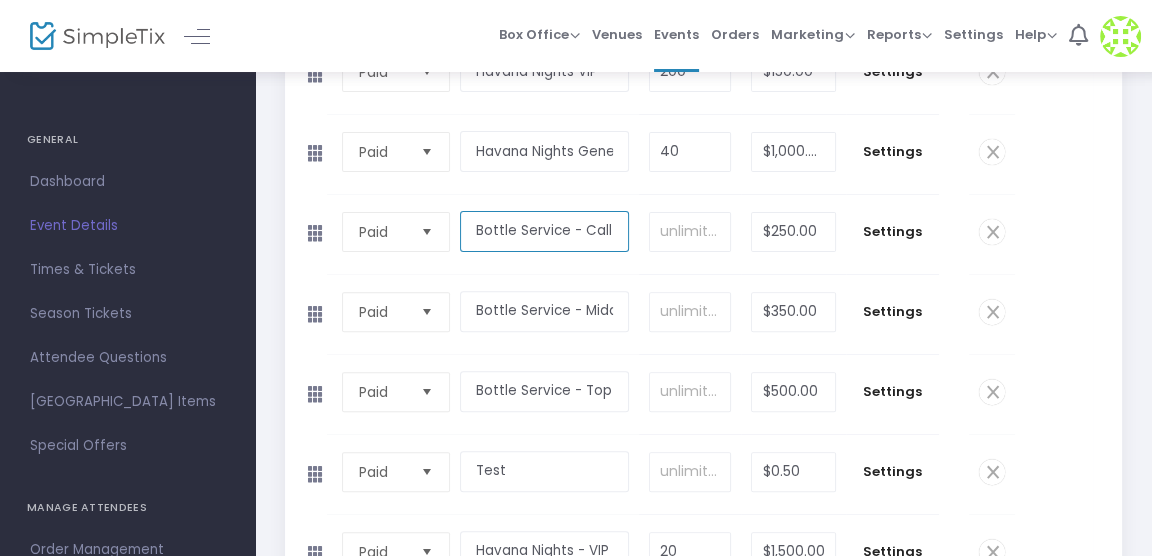 scroll, scrollTop: 0, scrollLeft: 0, axis: both 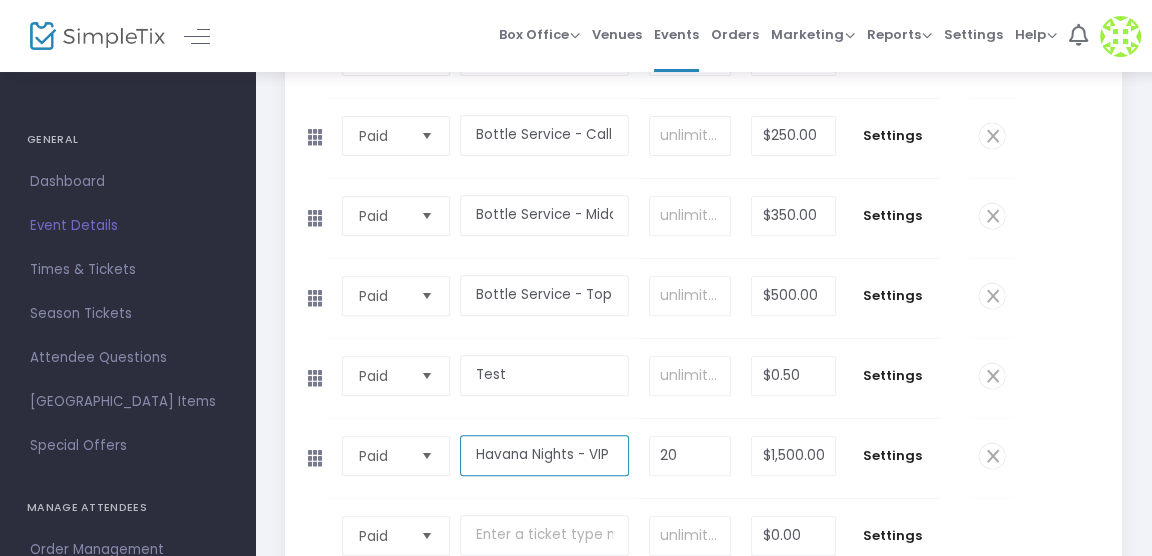 click on "Havana Nights - VIP Table of 10" at bounding box center (544, 455) 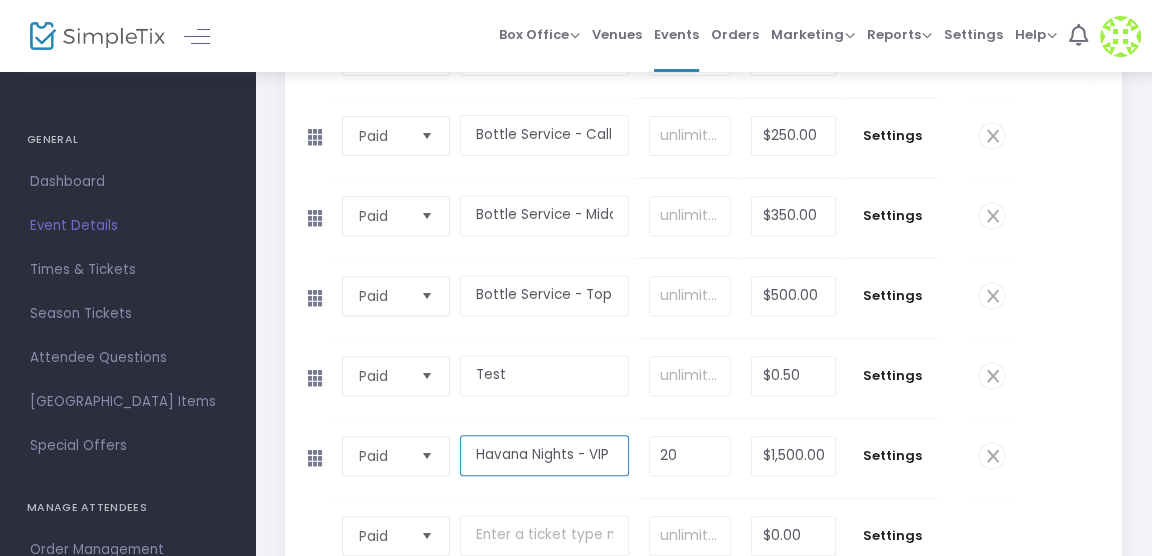 paste on "Bottle Service - Call Shelf" 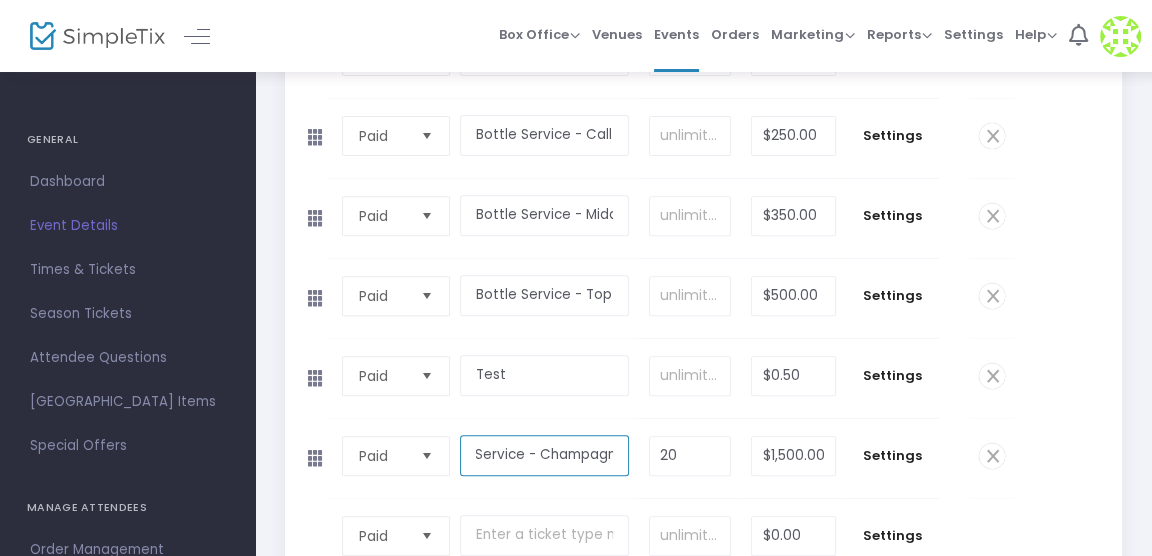 scroll, scrollTop: 0, scrollLeft: 54, axis: horizontal 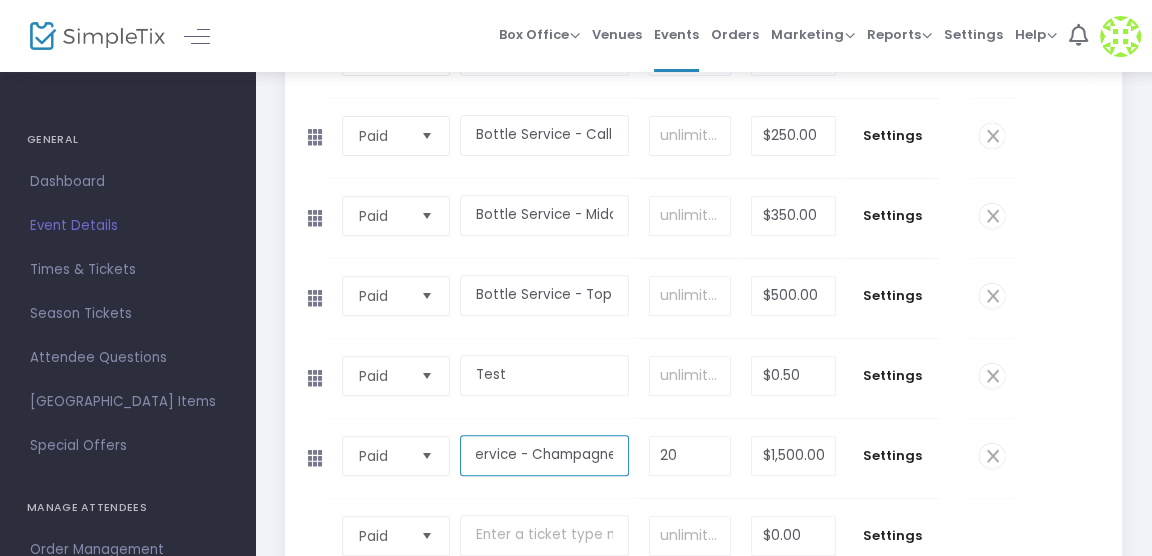 type on "Bottle Service - Champagne" 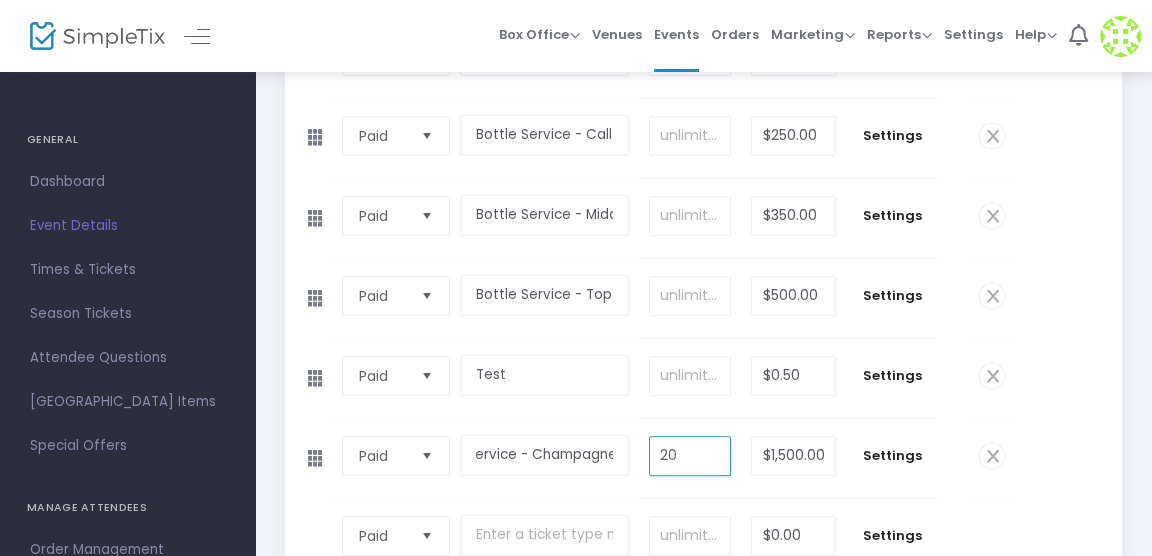 scroll, scrollTop: 0, scrollLeft: 0, axis: both 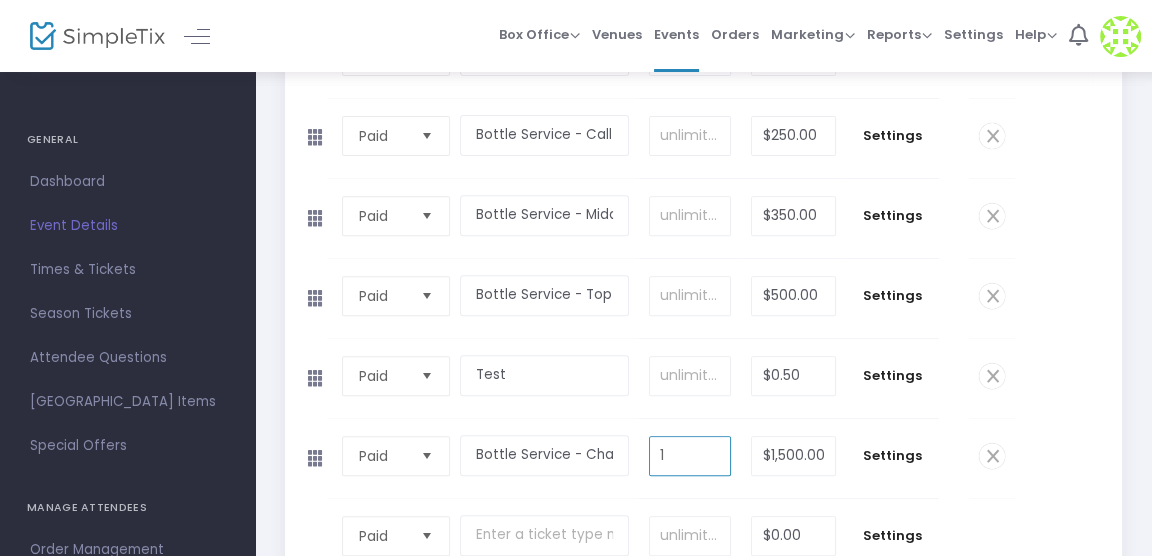 type on "1" 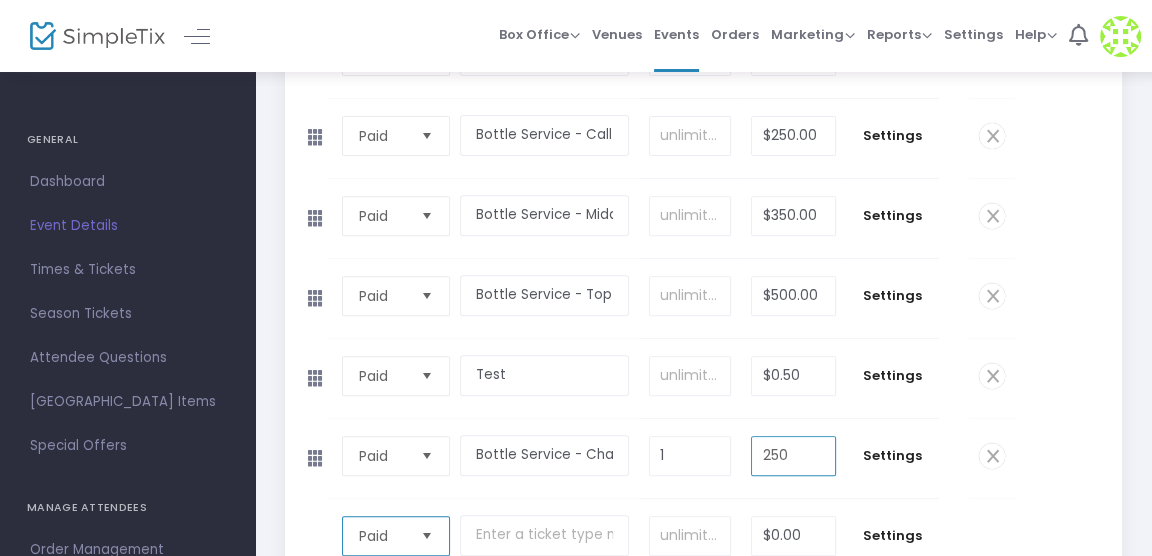 type on "$250.00" 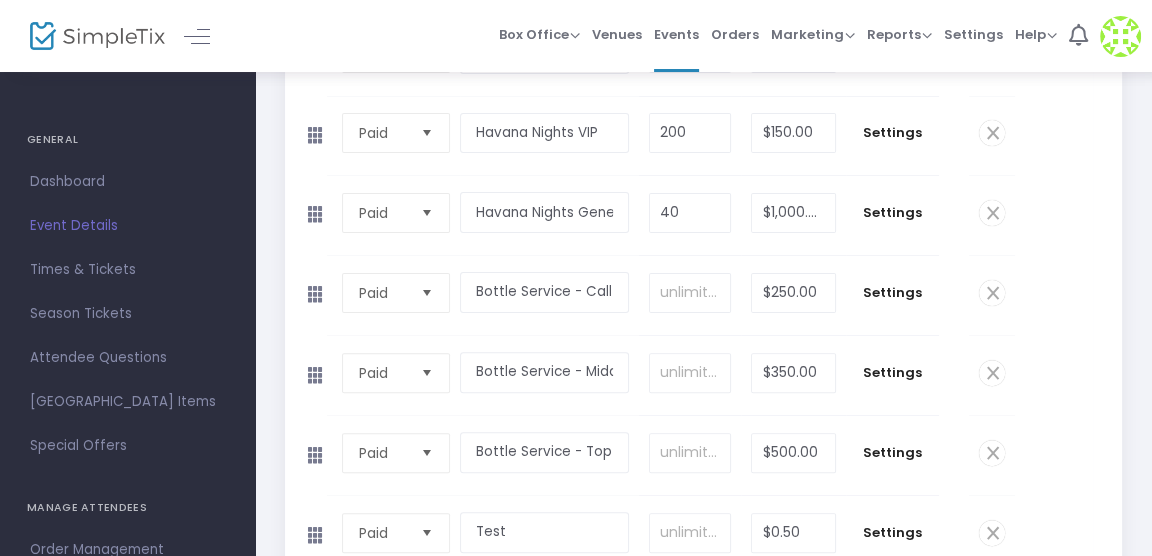 scroll, scrollTop: 467, scrollLeft: 0, axis: vertical 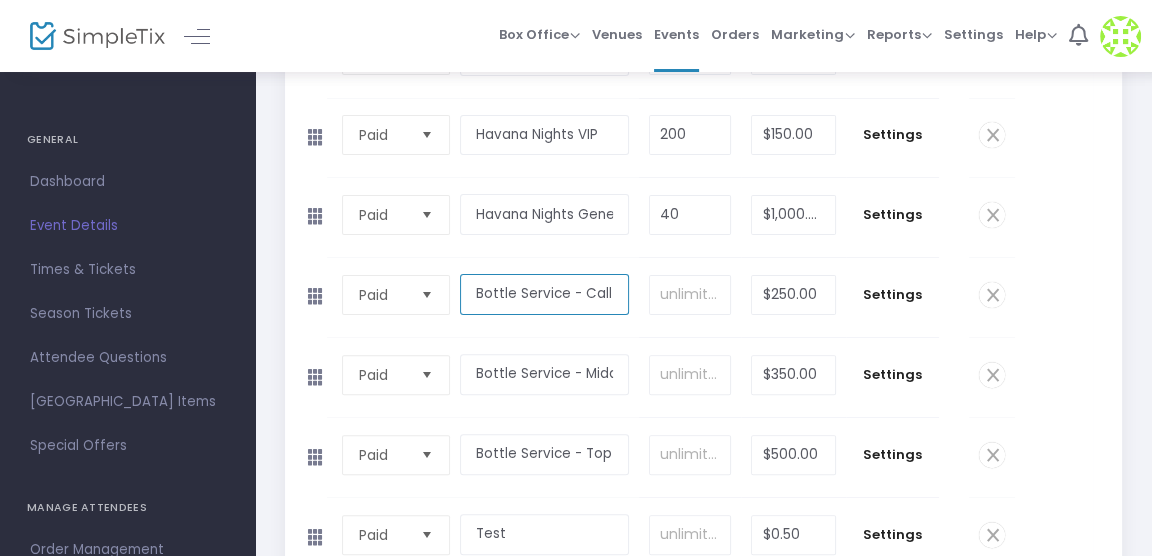 click on "Bottle Service - Call Shelf" at bounding box center (544, 294) 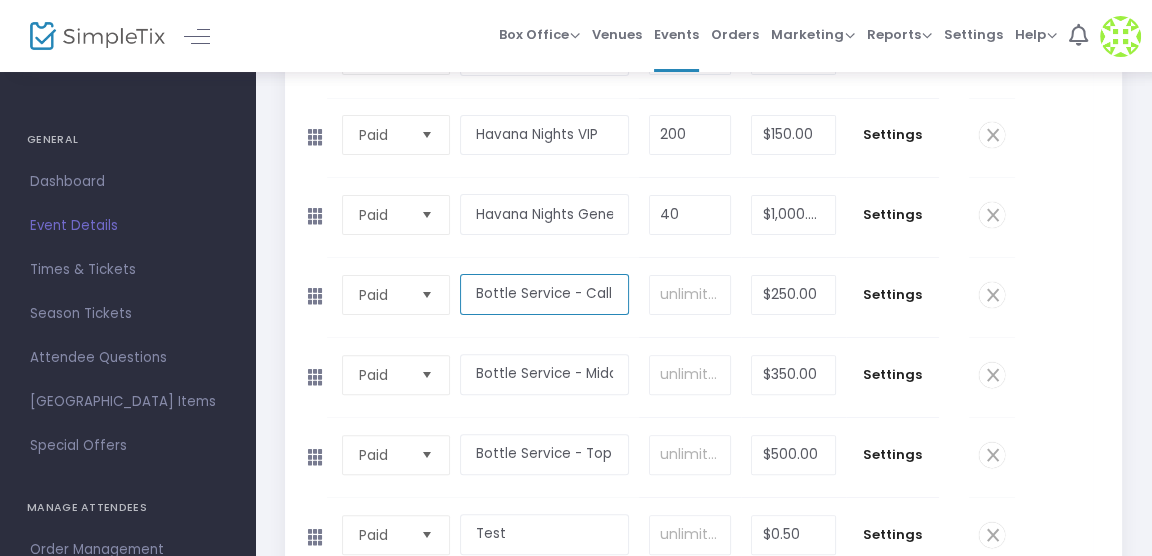 scroll, scrollTop: 0, scrollLeft: 0, axis: both 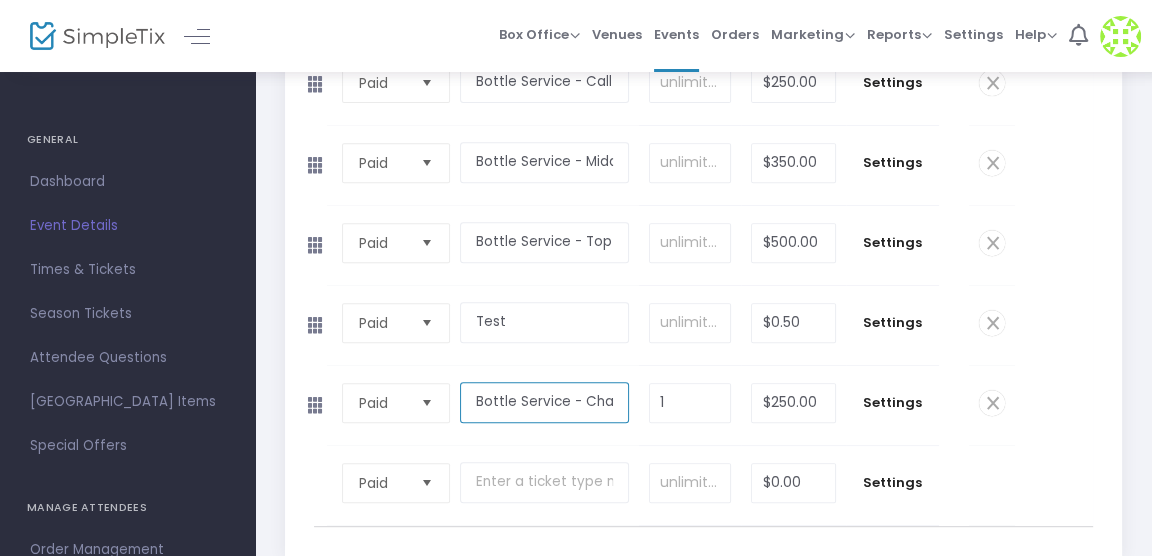 click on "Bottle Service - Champagne" at bounding box center (544, 402) 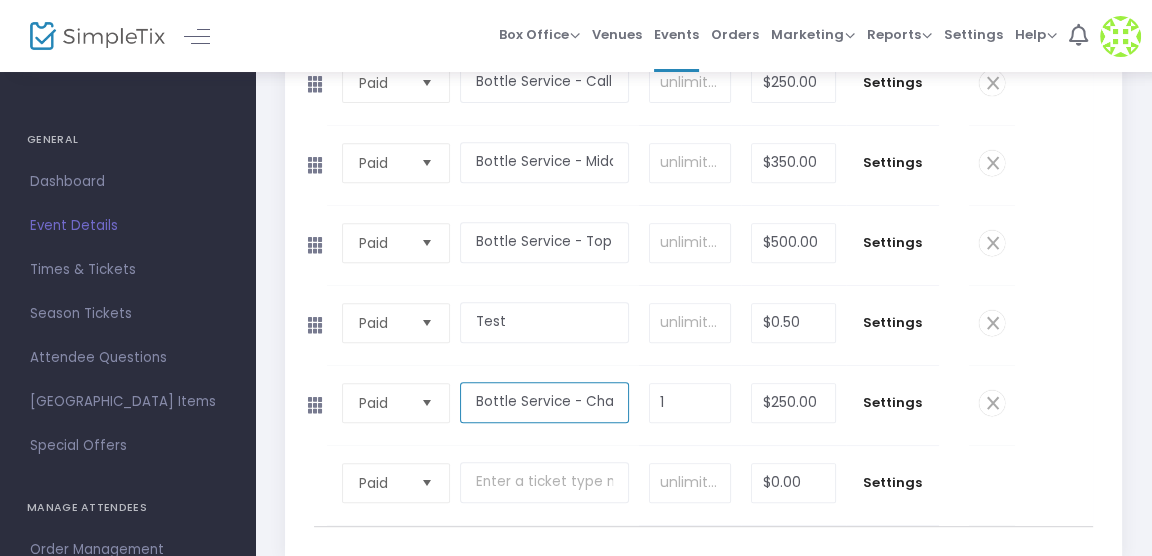 paste on "all Shelf" 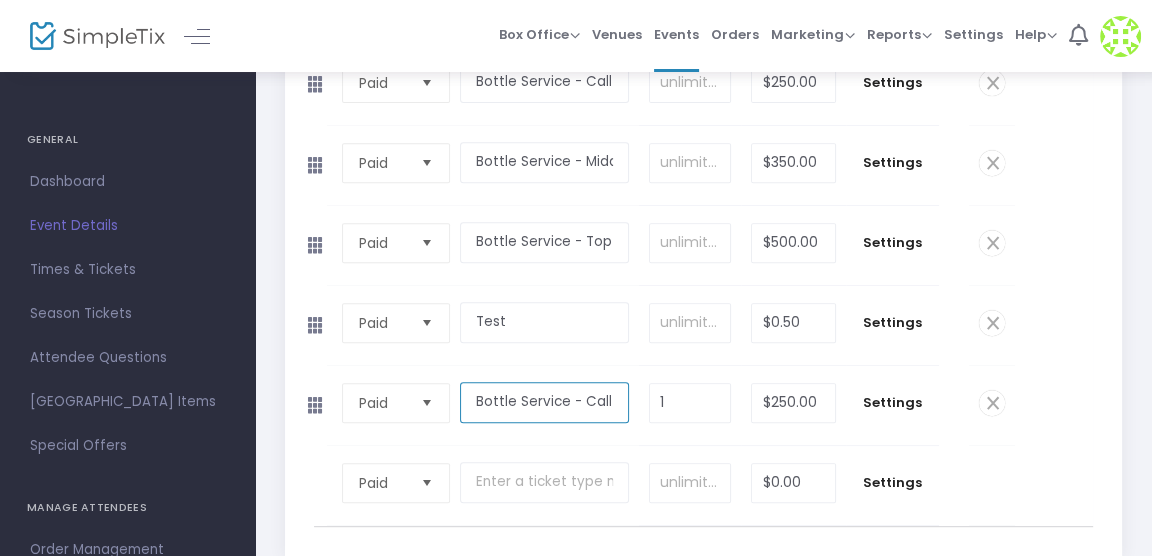 scroll, scrollTop: 0, scrollLeft: 30, axis: horizontal 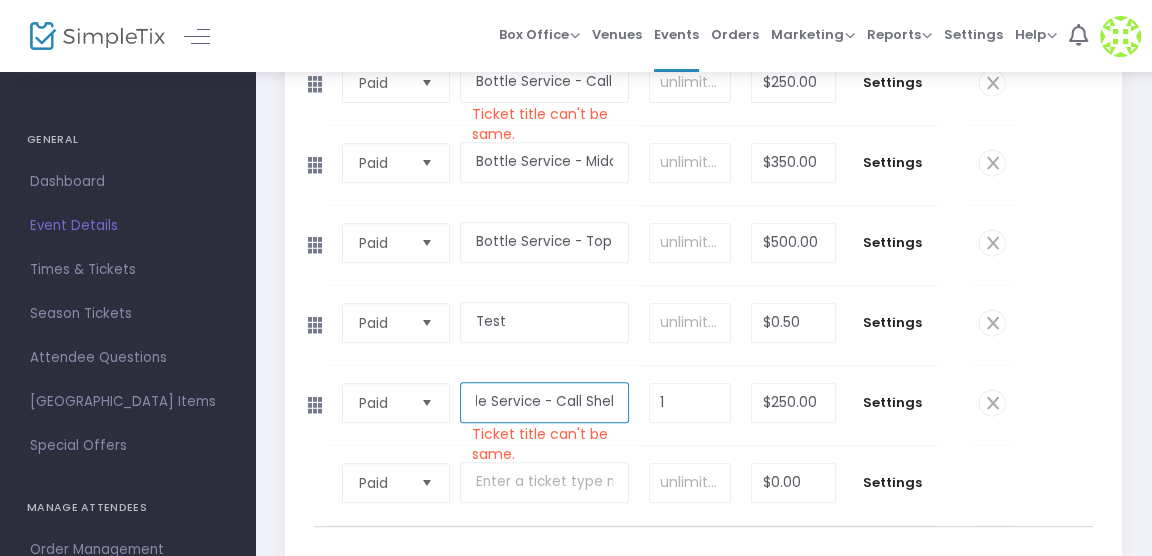 type on "Bottle Service - Call Shelf" 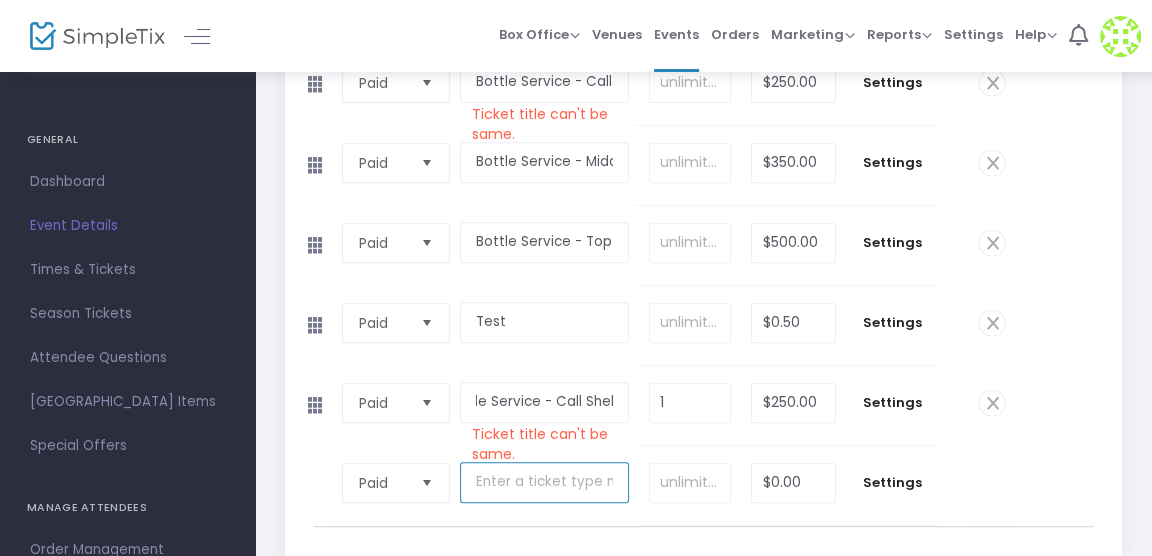 scroll, scrollTop: 0, scrollLeft: 0, axis: both 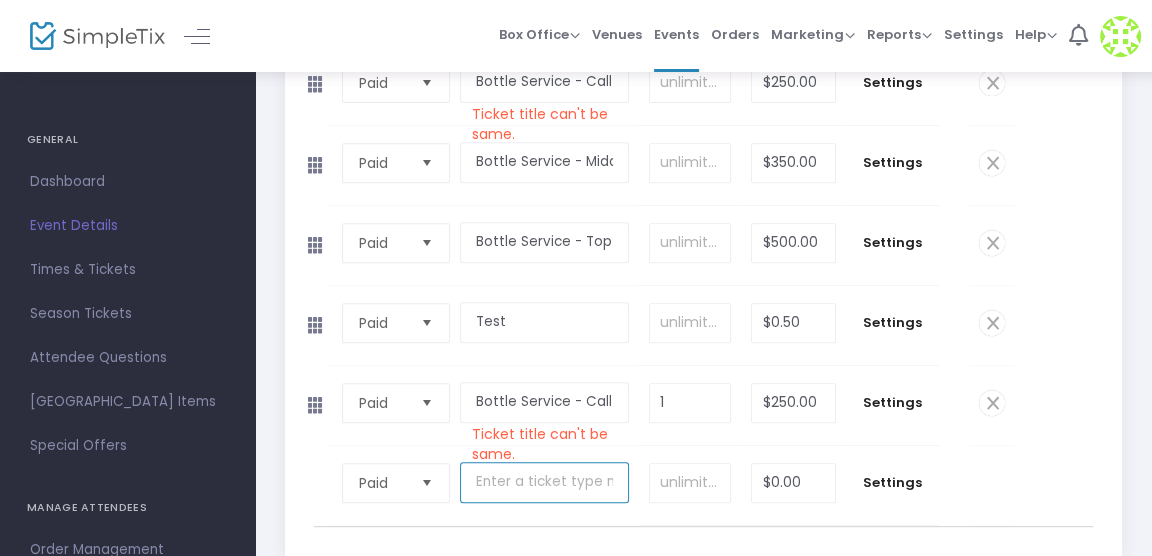 click at bounding box center (544, 482) 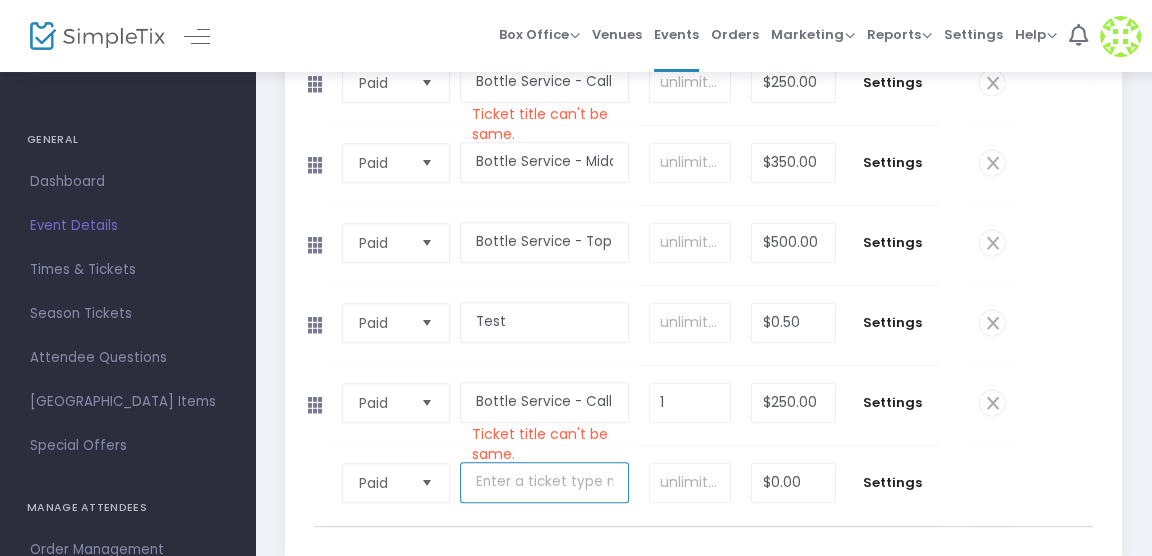 paste on "Bottle Service - Call Shelf" 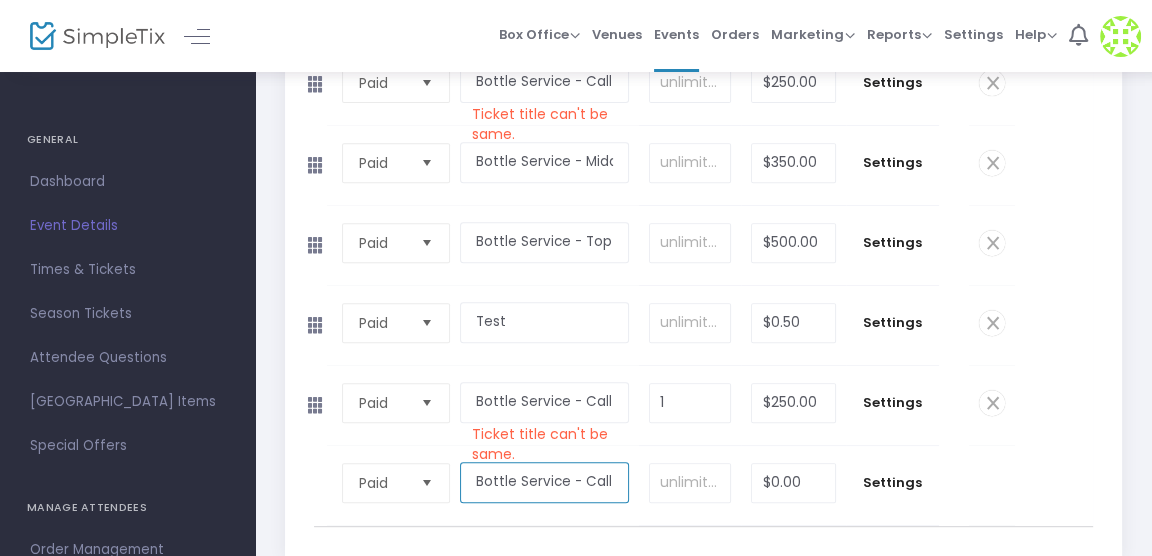 scroll, scrollTop: 0, scrollLeft: 30, axis: horizontal 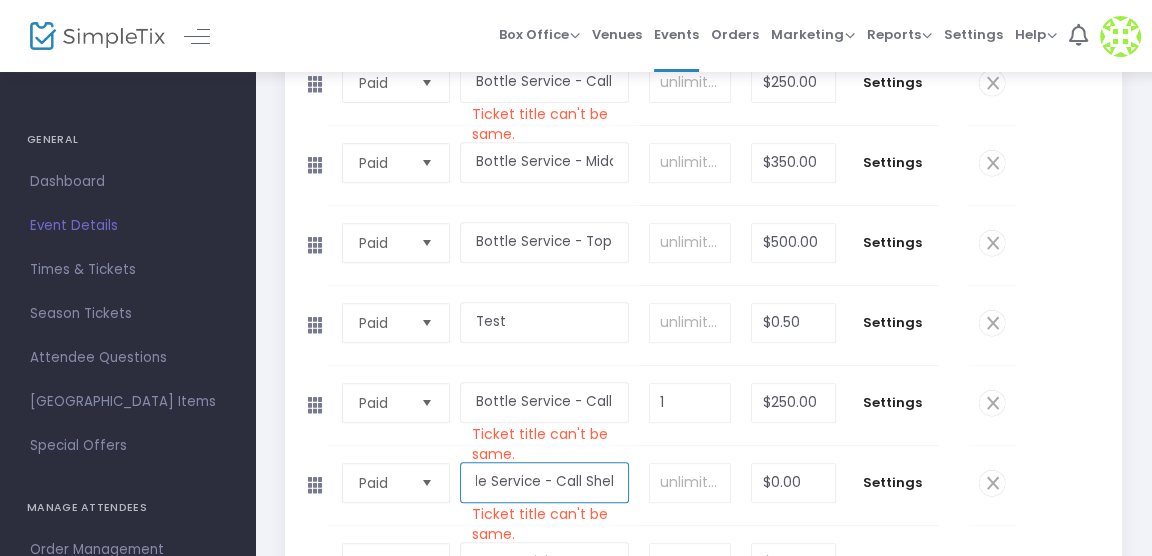 drag, startPoint x: 552, startPoint y: 465, endPoint x: 615, endPoint y: 463, distance: 63.03174 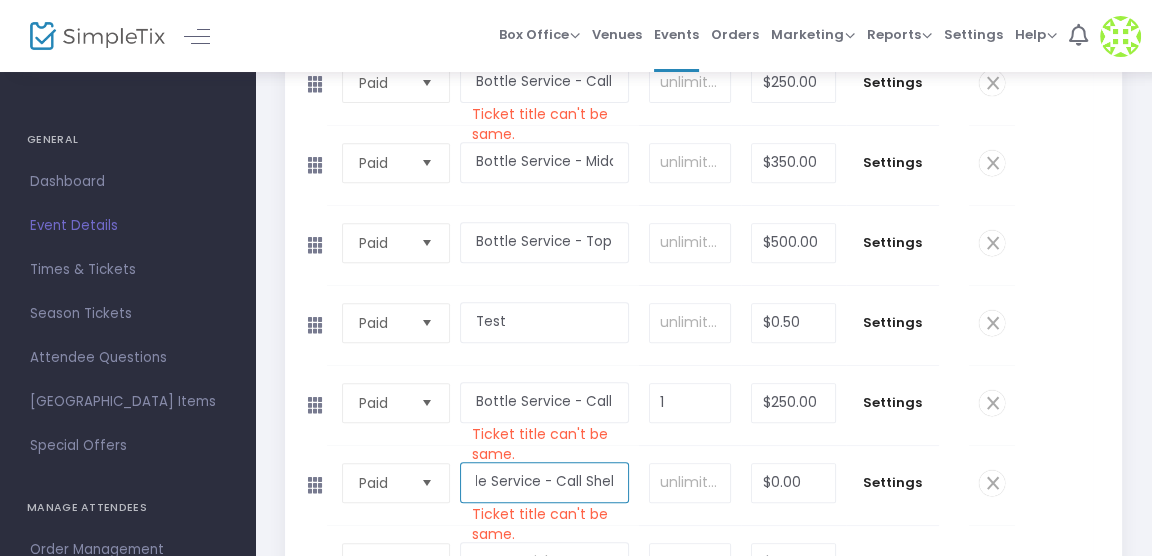 click on "Bottle Service - Call Shelf" at bounding box center (544, 482) 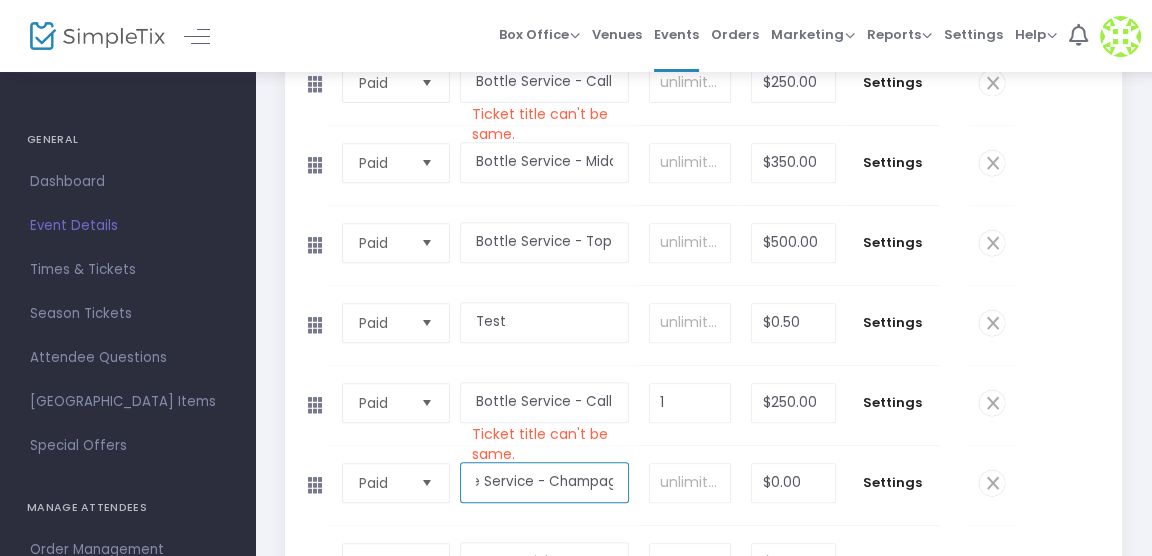 scroll, scrollTop: 0, scrollLeft: 54, axis: horizontal 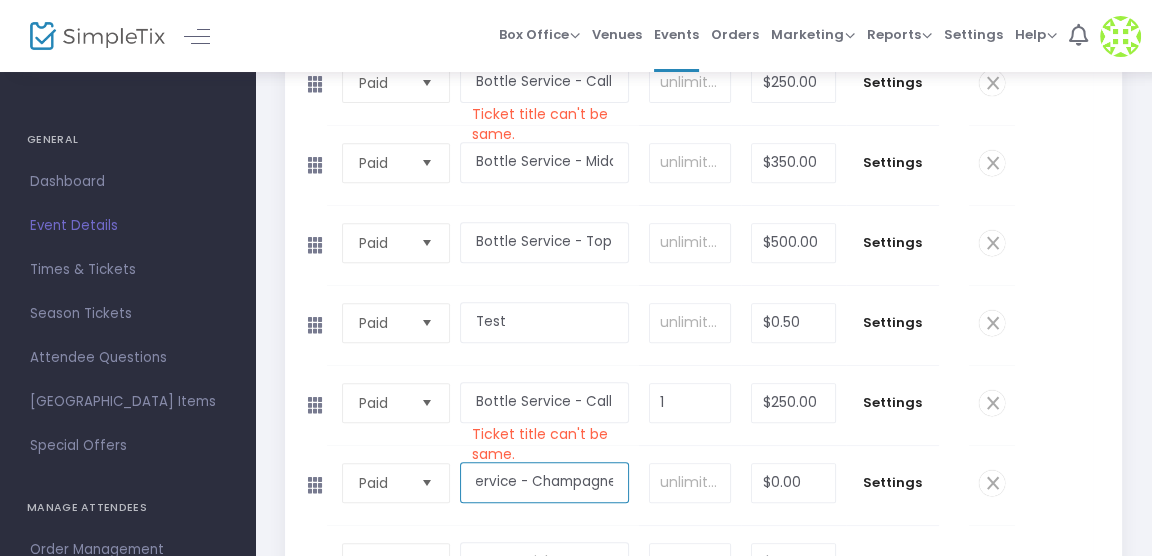type on "Bottle Service - Champagne" 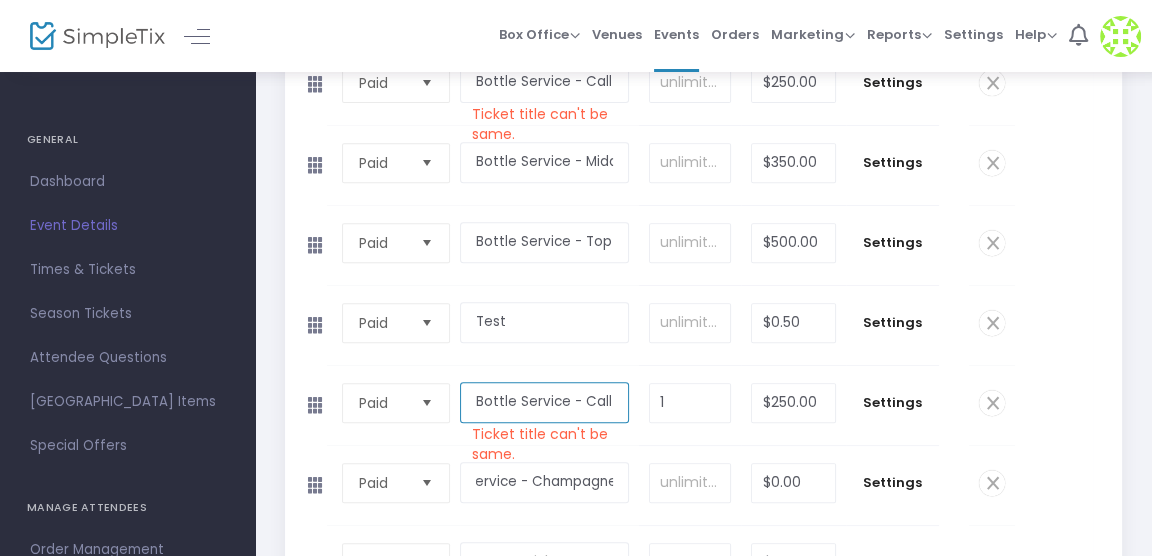 click on "Bottle Service - Call Shelf" at bounding box center [544, 402] 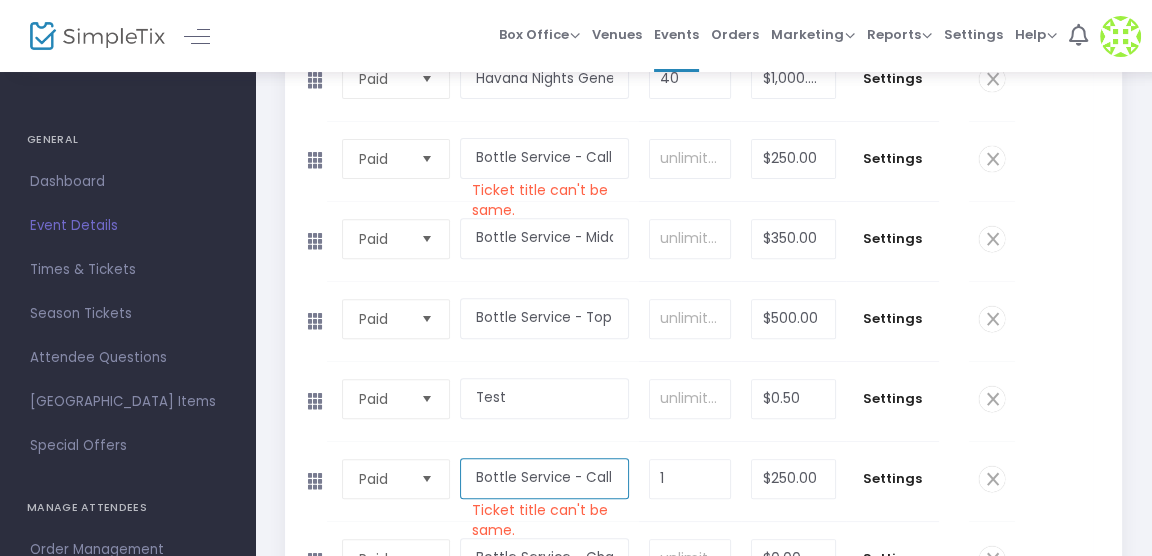 scroll, scrollTop: 544, scrollLeft: 0, axis: vertical 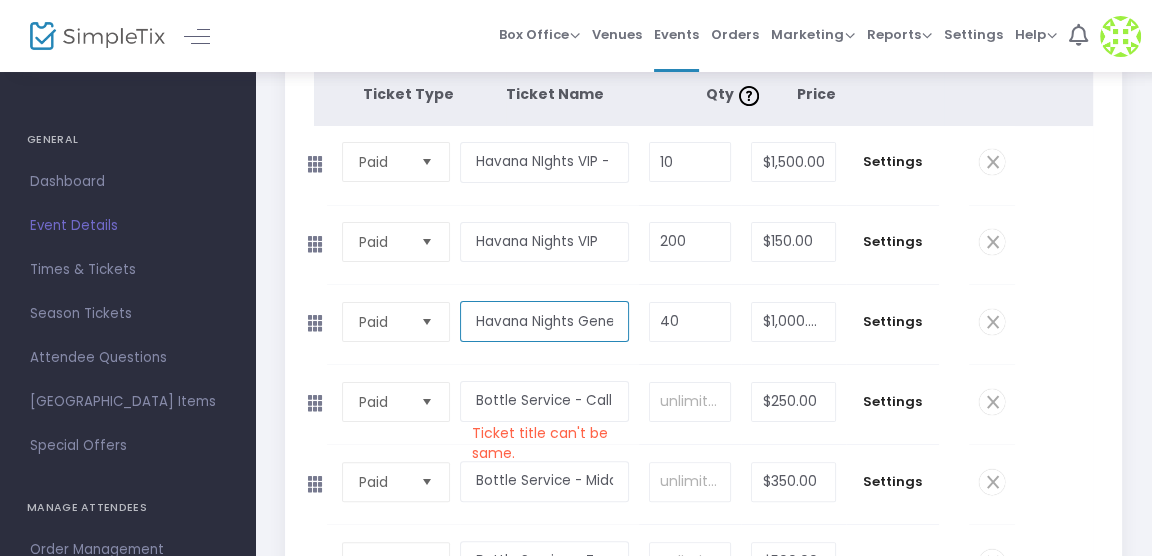 click on "Havana Nights General - Table of 10" at bounding box center [544, 321] 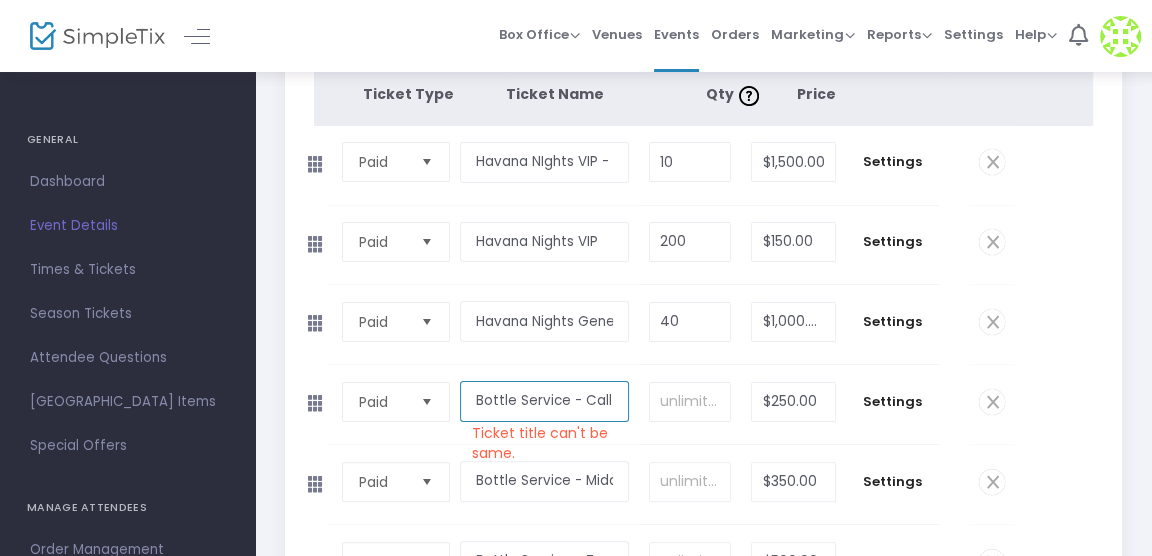 click on "Bottle Service - Call Shelf" at bounding box center [544, 401] 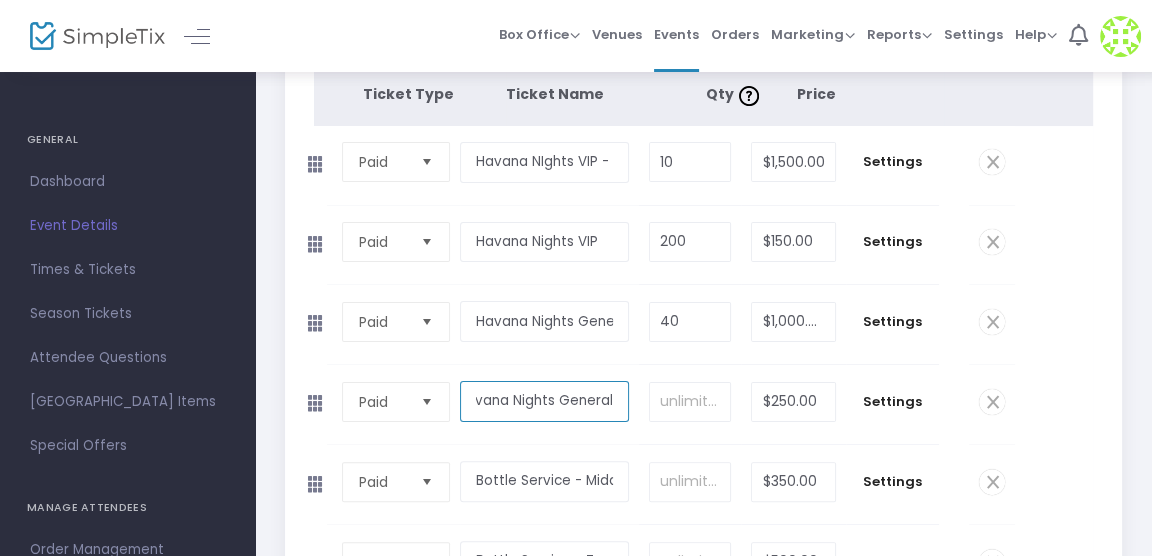 scroll, scrollTop: 0, scrollLeft: 22, axis: horizontal 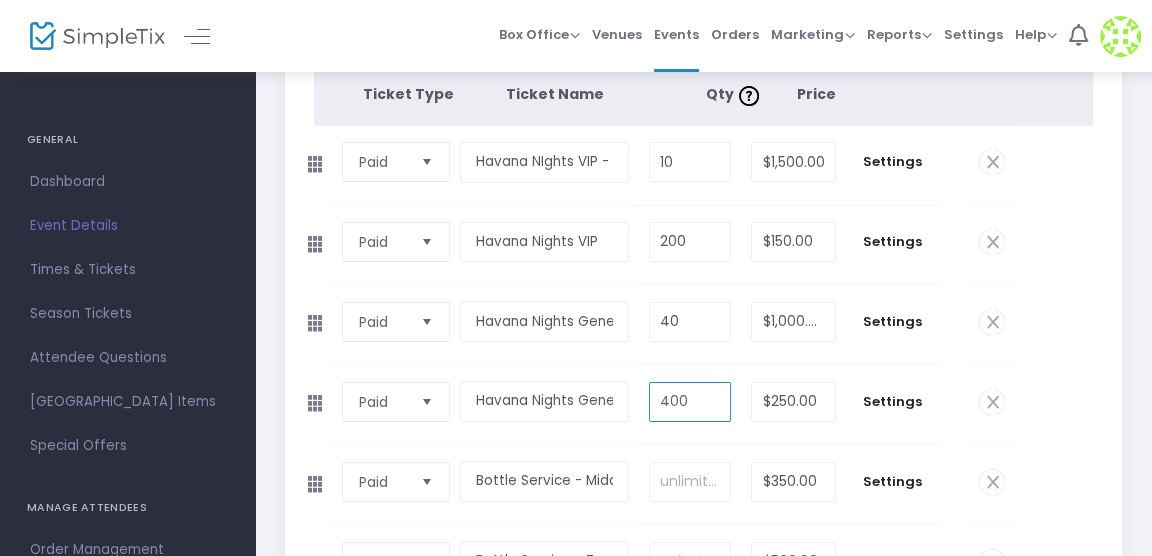 type on "400" 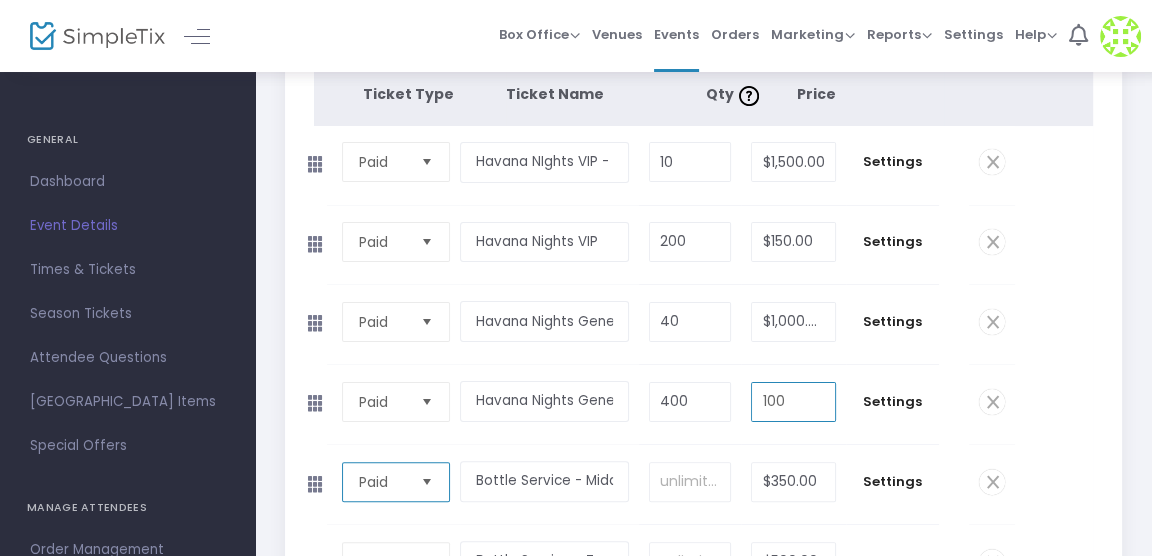 type on "$100.00" 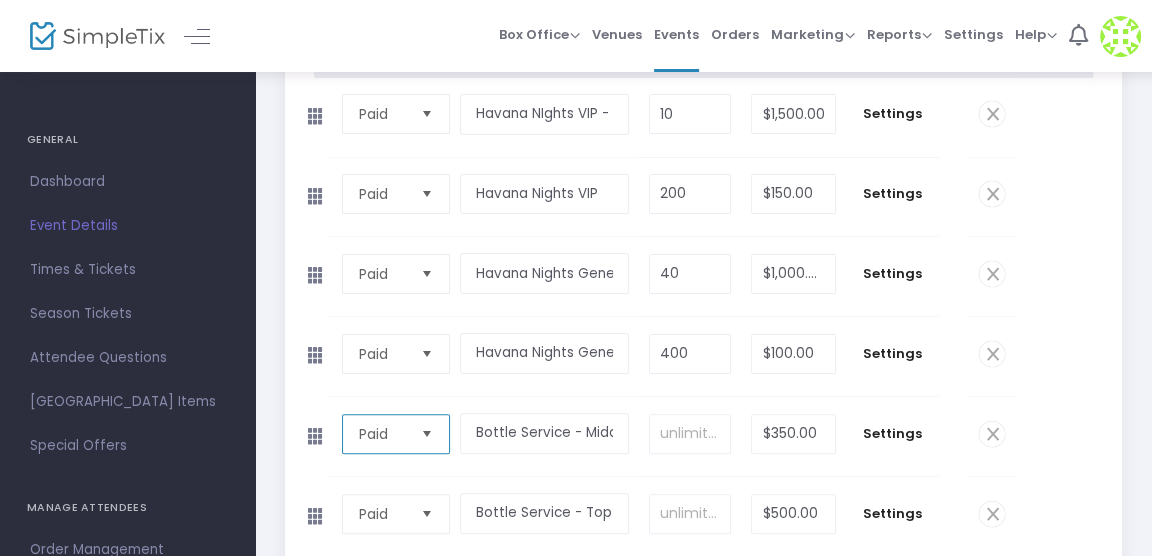 scroll, scrollTop: 410, scrollLeft: 0, axis: vertical 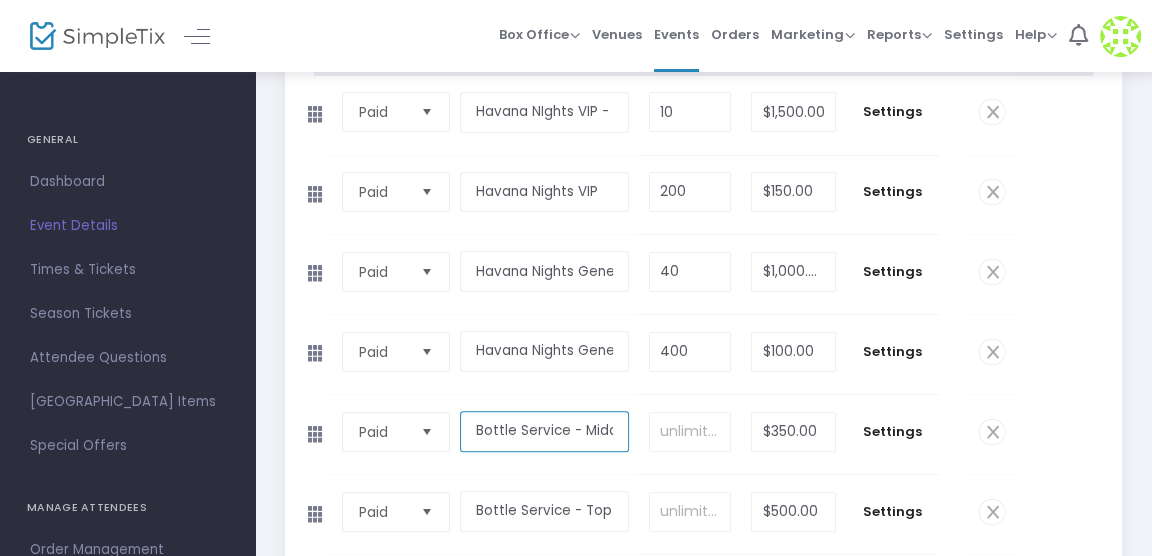 click on "Bottle Service - Middle Shelf" at bounding box center (544, 431) 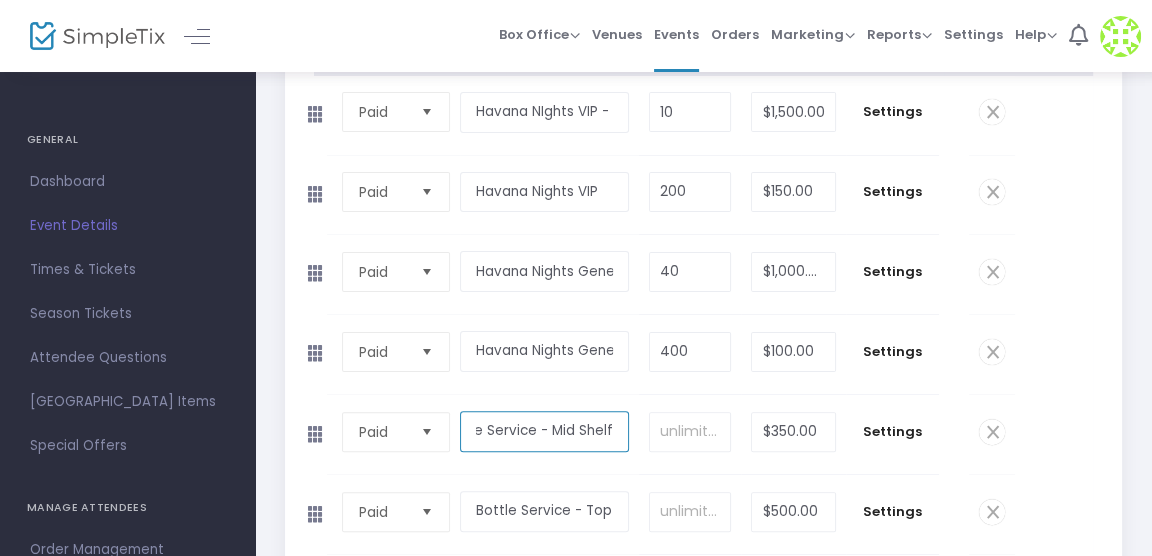 scroll, scrollTop: 0, scrollLeft: 28, axis: horizontal 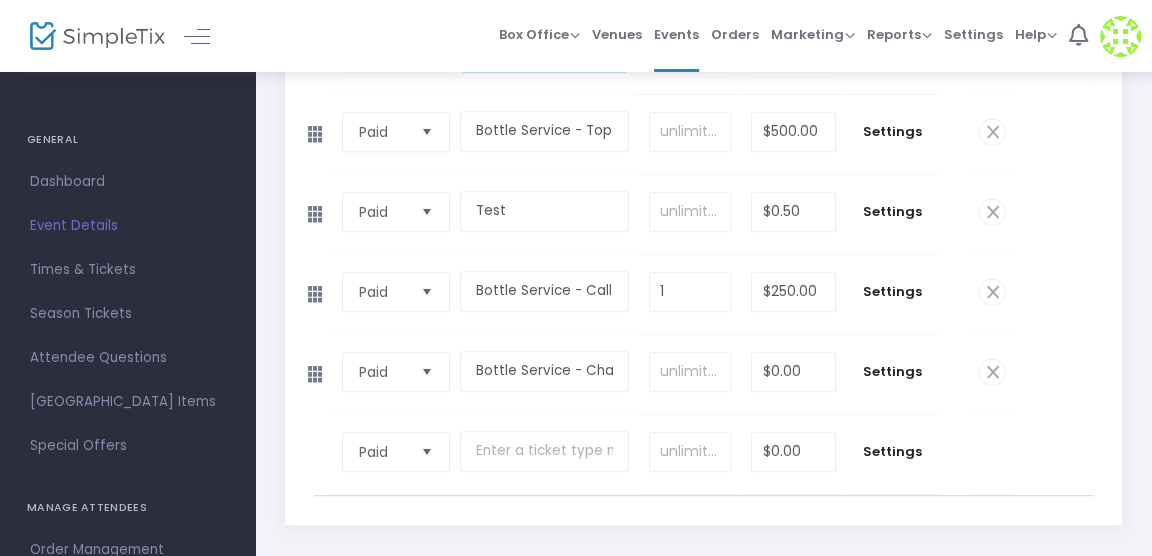 type on "Bottle Service - Mid Shelf" 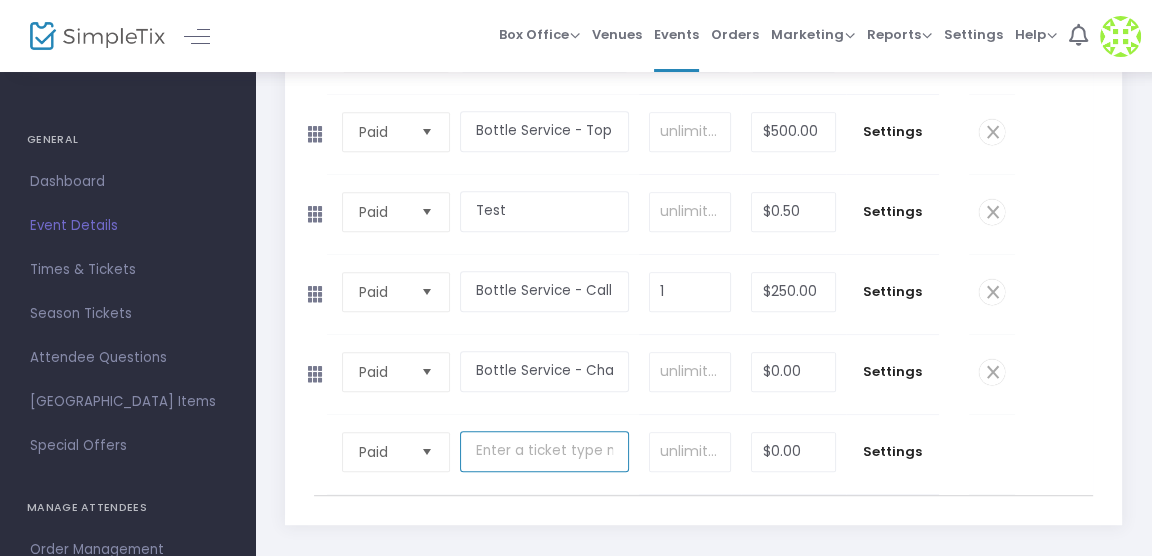 scroll, scrollTop: 0, scrollLeft: 0, axis: both 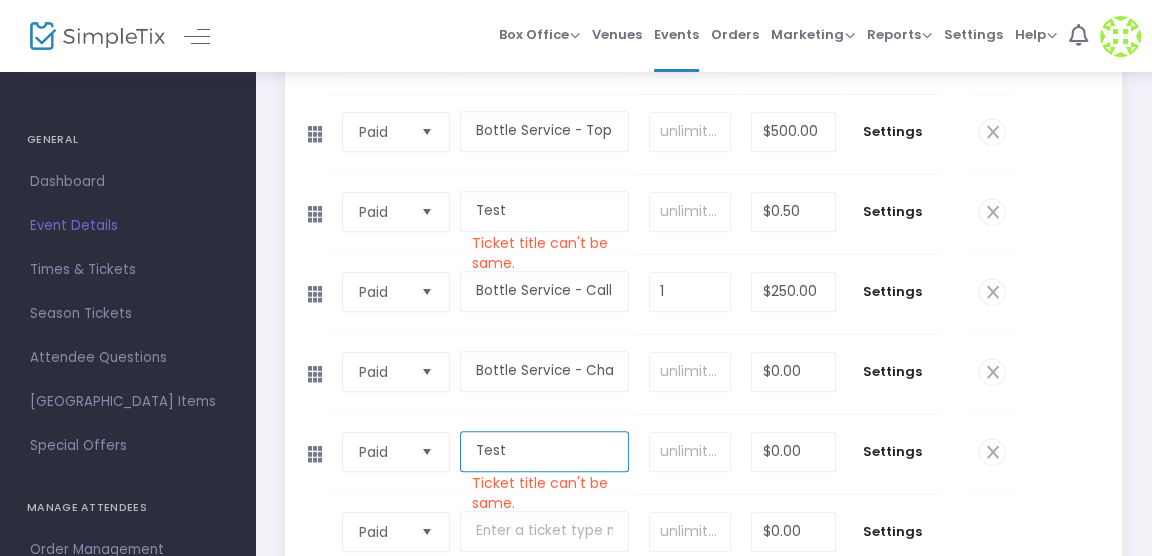 type on "Test" 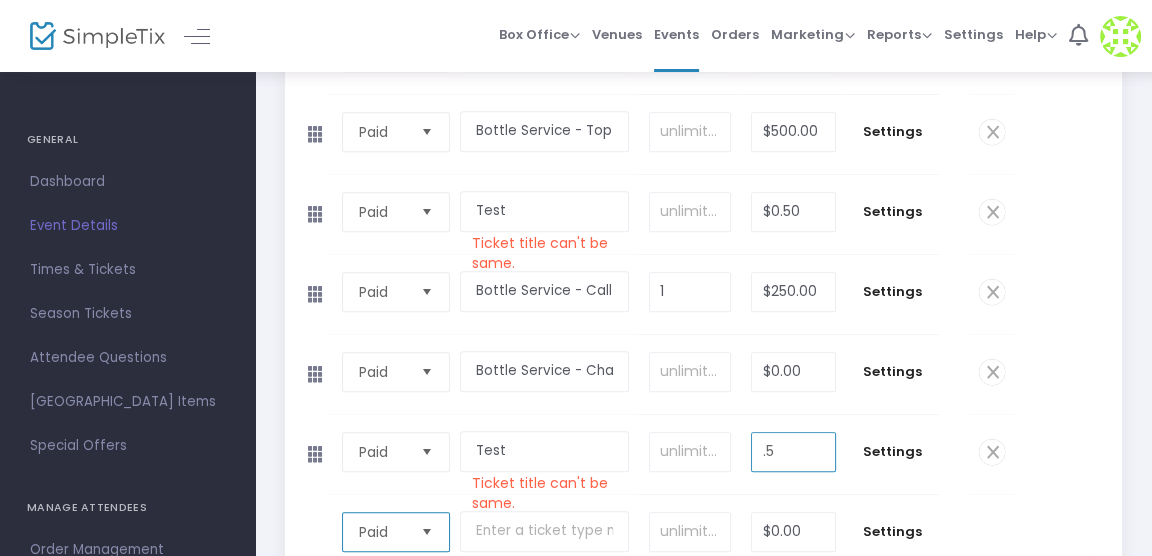 type on "$0.50" 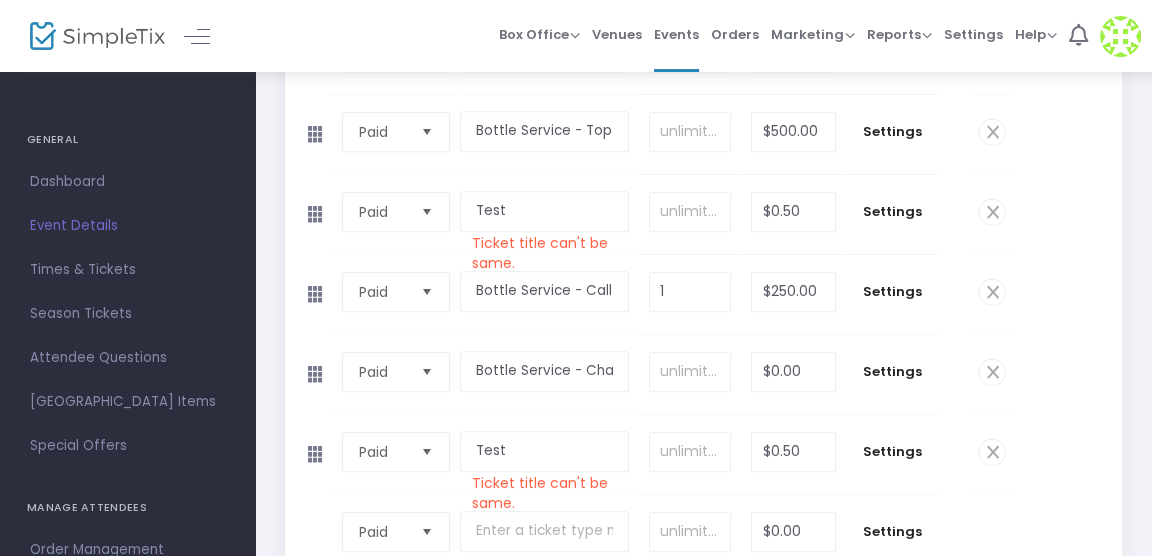 click 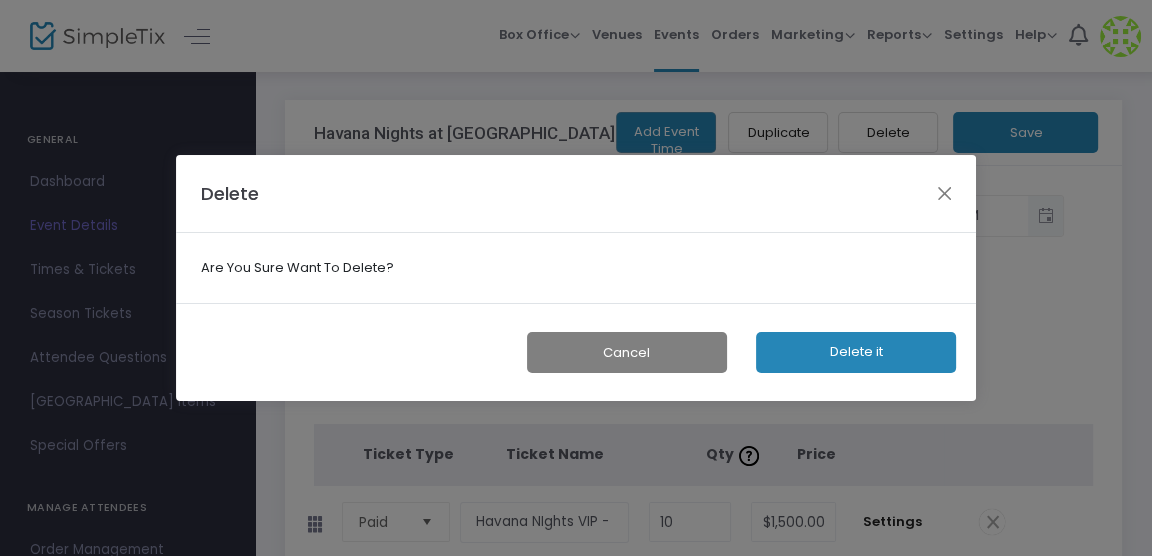 scroll, scrollTop: 0, scrollLeft: 0, axis: both 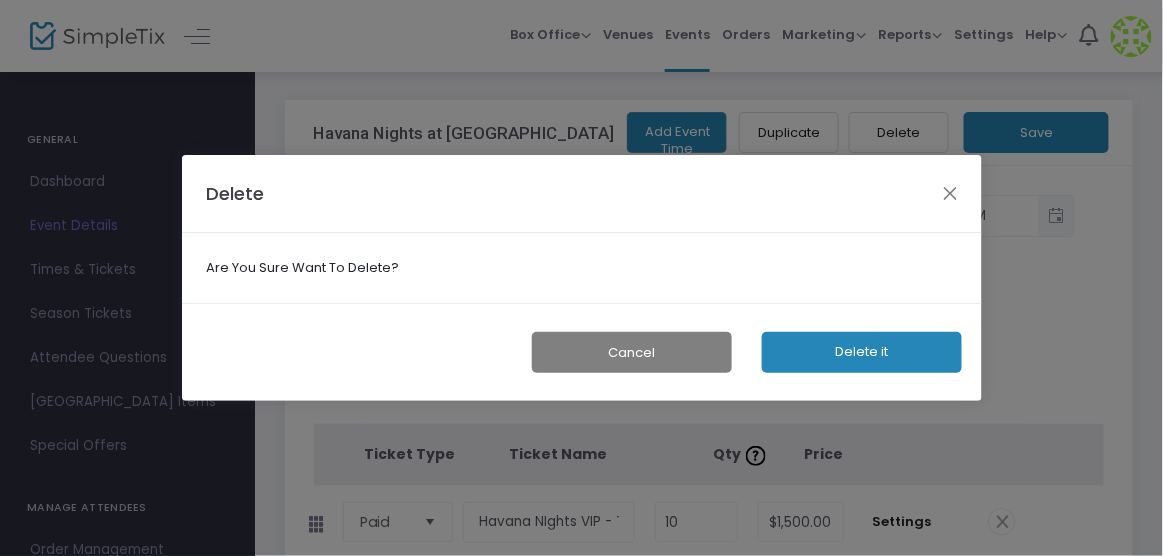 type 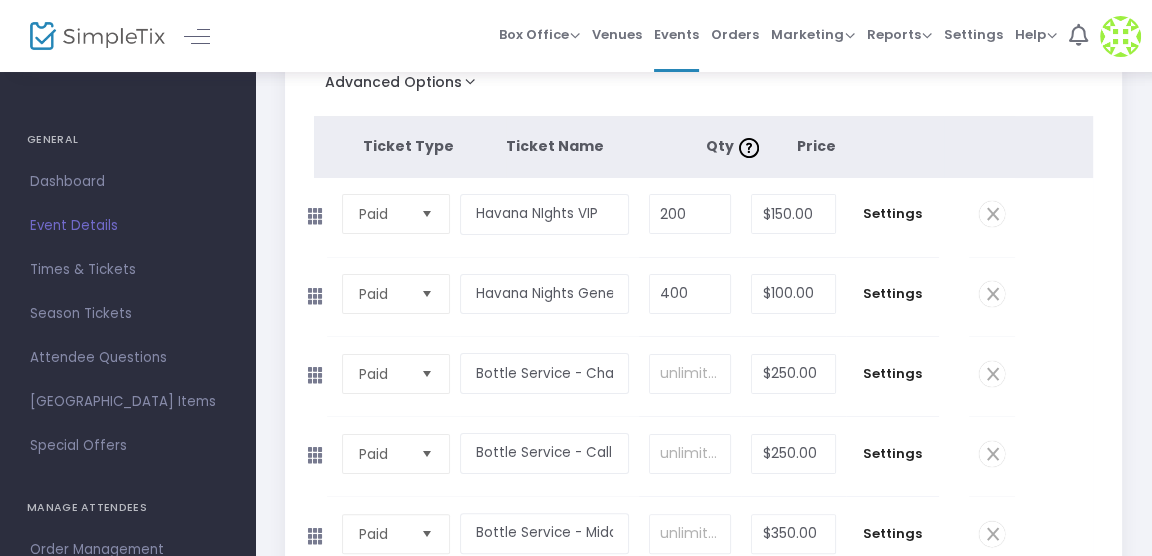 scroll, scrollTop: 302, scrollLeft: 0, axis: vertical 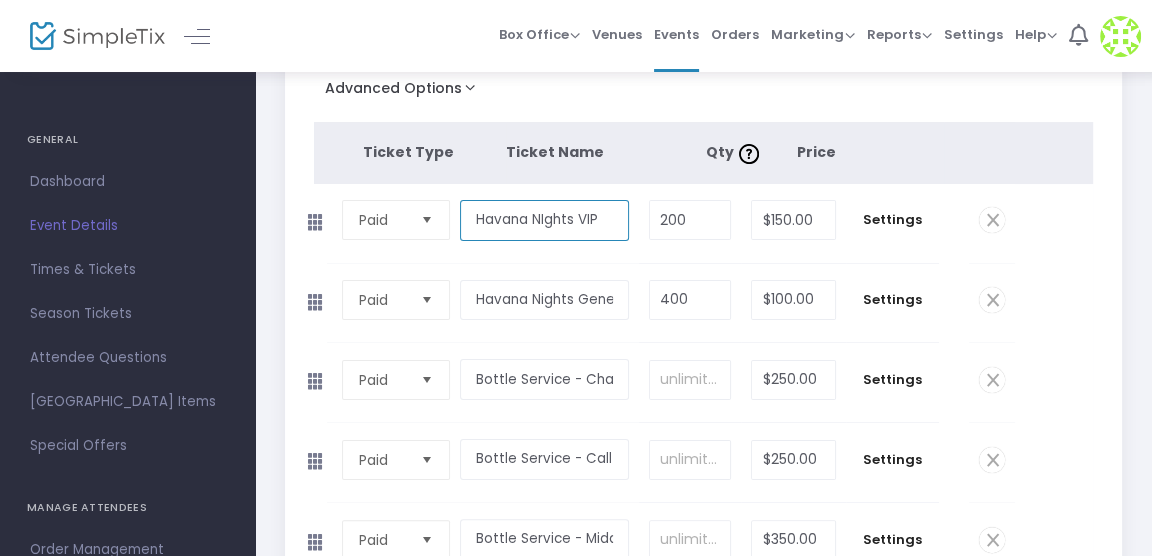 click on "Havana NIghts VIP" at bounding box center [544, 220] 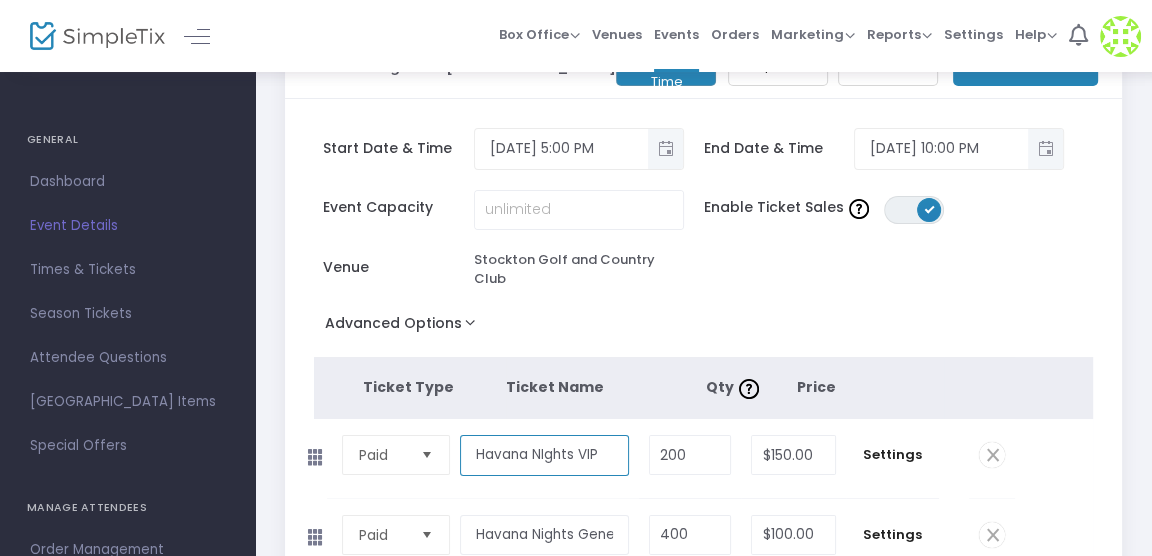 scroll, scrollTop: 0, scrollLeft: 0, axis: both 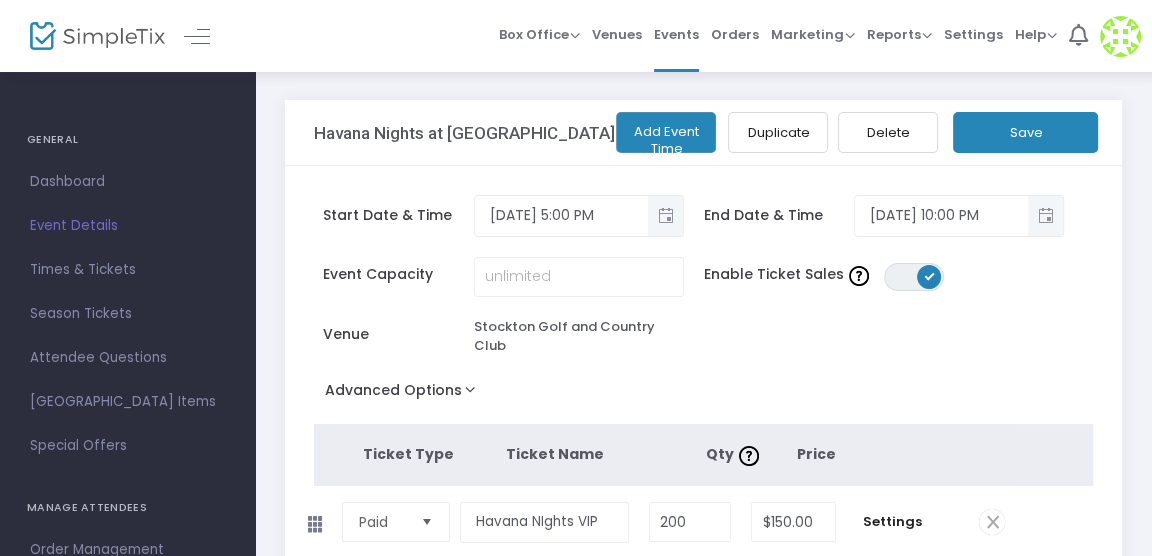 click on "Save" 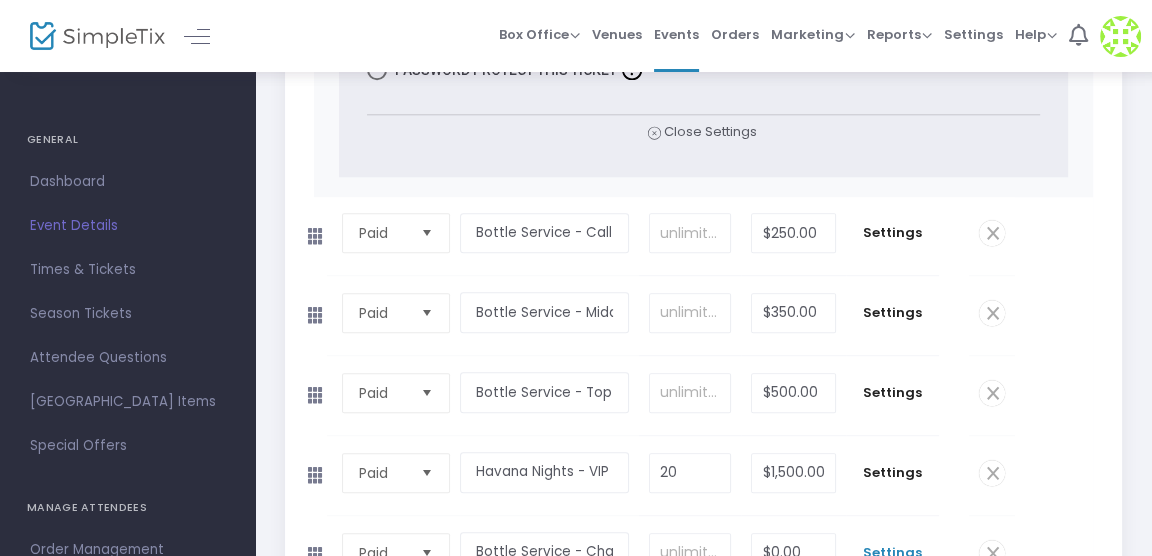scroll, scrollTop: 1773, scrollLeft: 0, axis: vertical 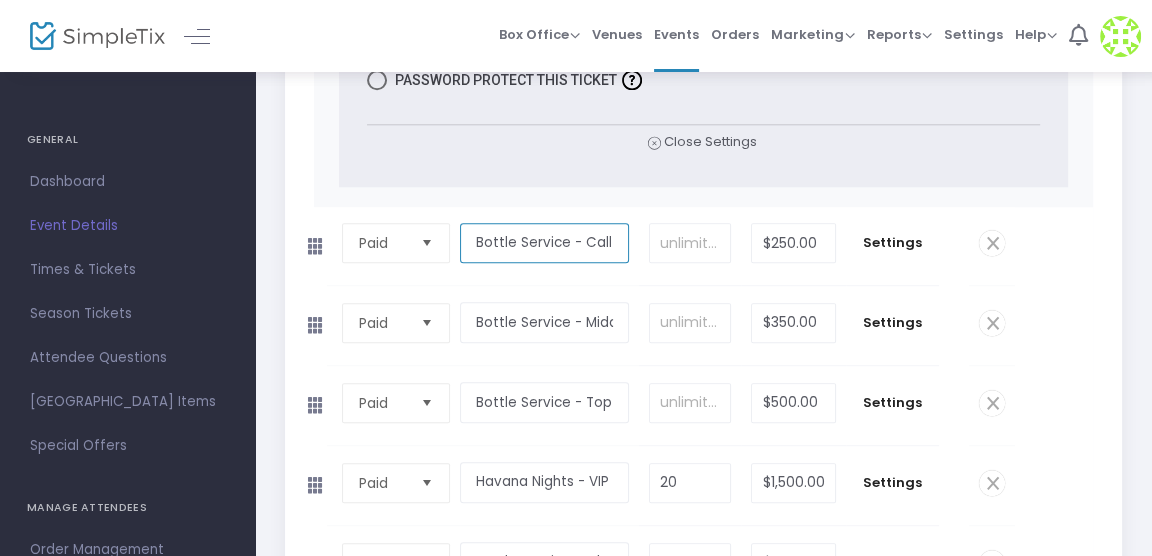 click on "Bottle Service - Call Shelf" at bounding box center (544, 243) 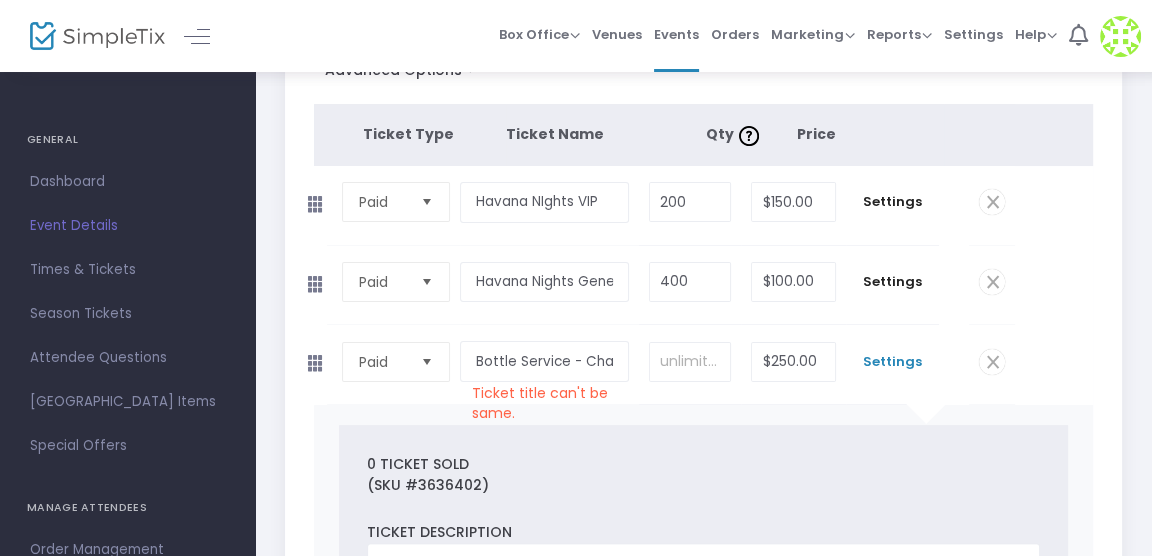 scroll, scrollTop: 366, scrollLeft: 0, axis: vertical 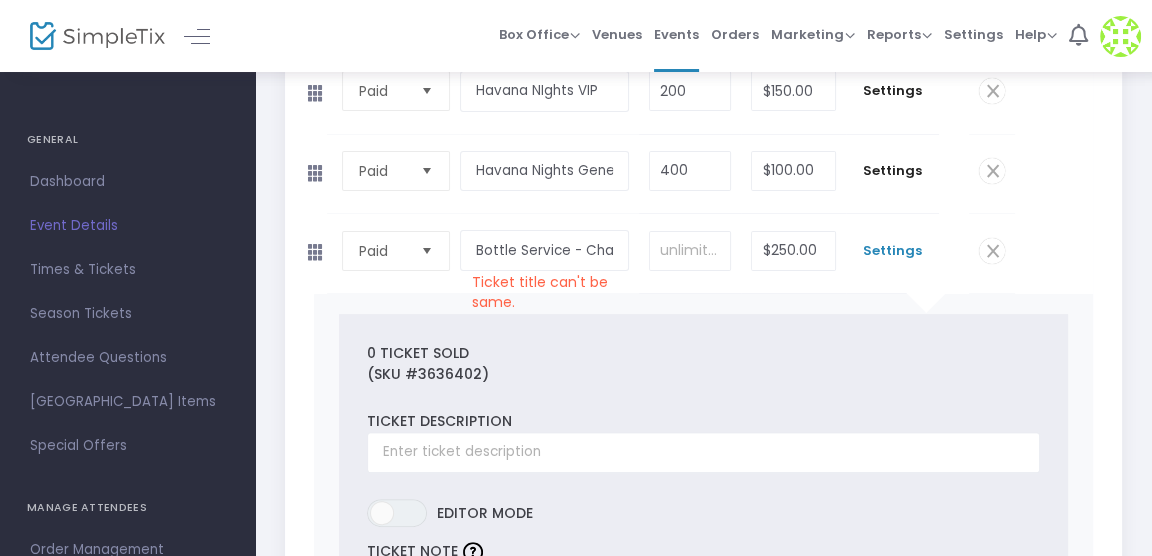 click at bounding box center (926, 294) 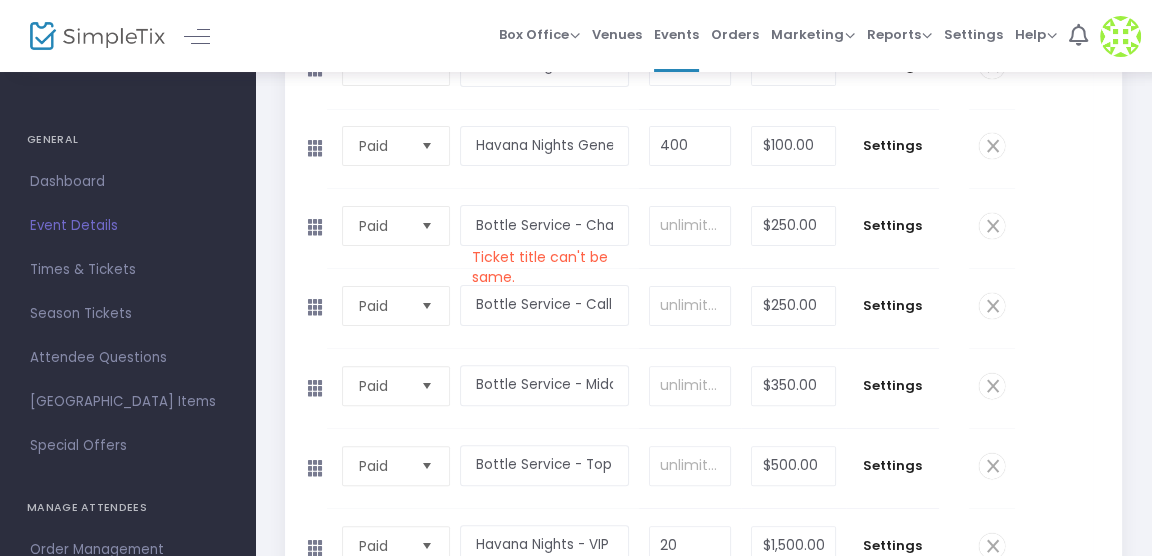 scroll, scrollTop: 445, scrollLeft: 0, axis: vertical 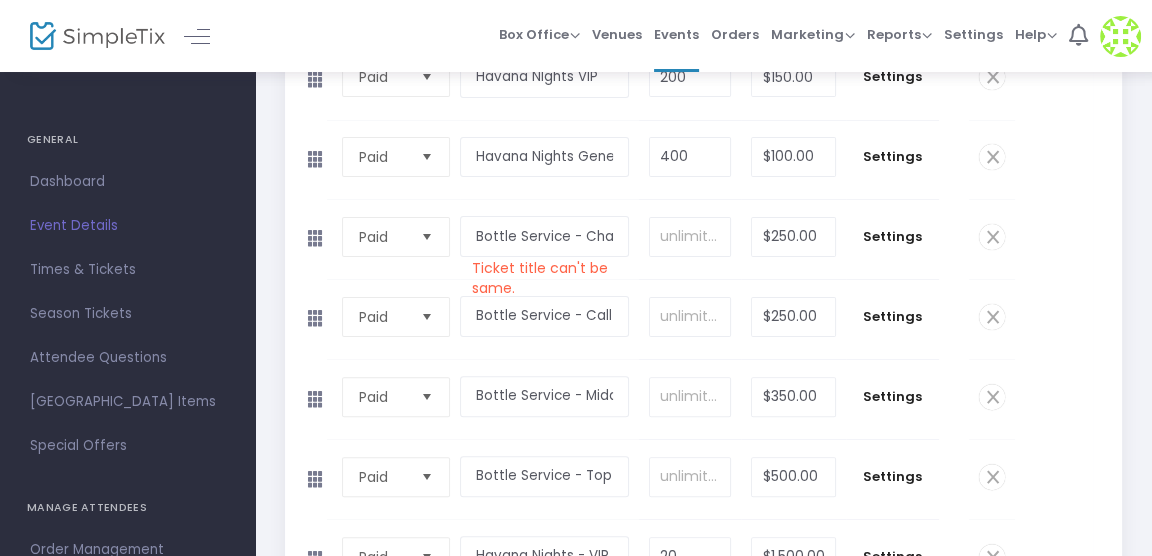 click 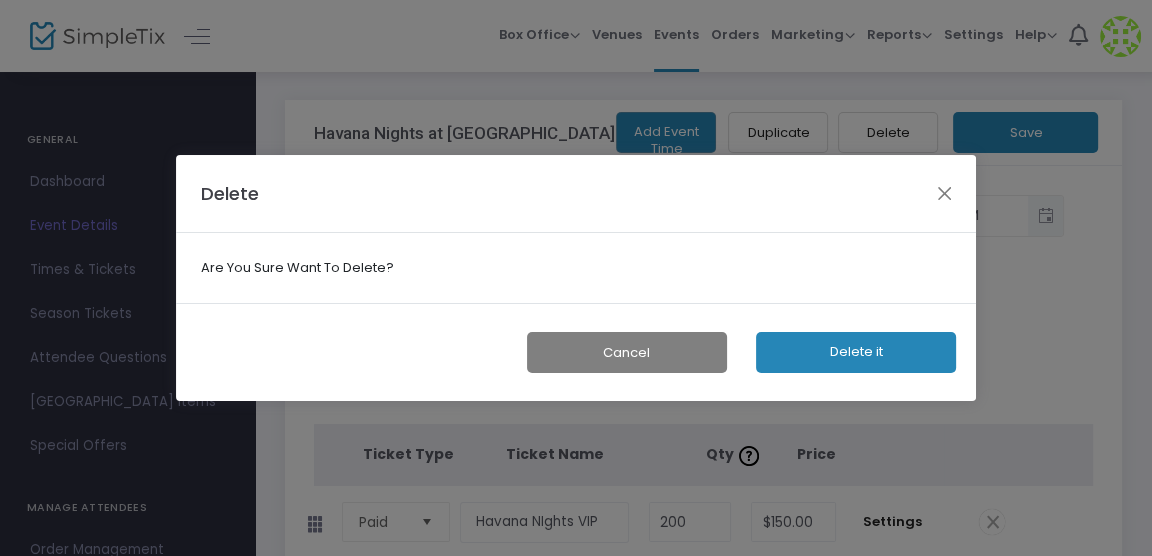scroll, scrollTop: 0, scrollLeft: 0, axis: both 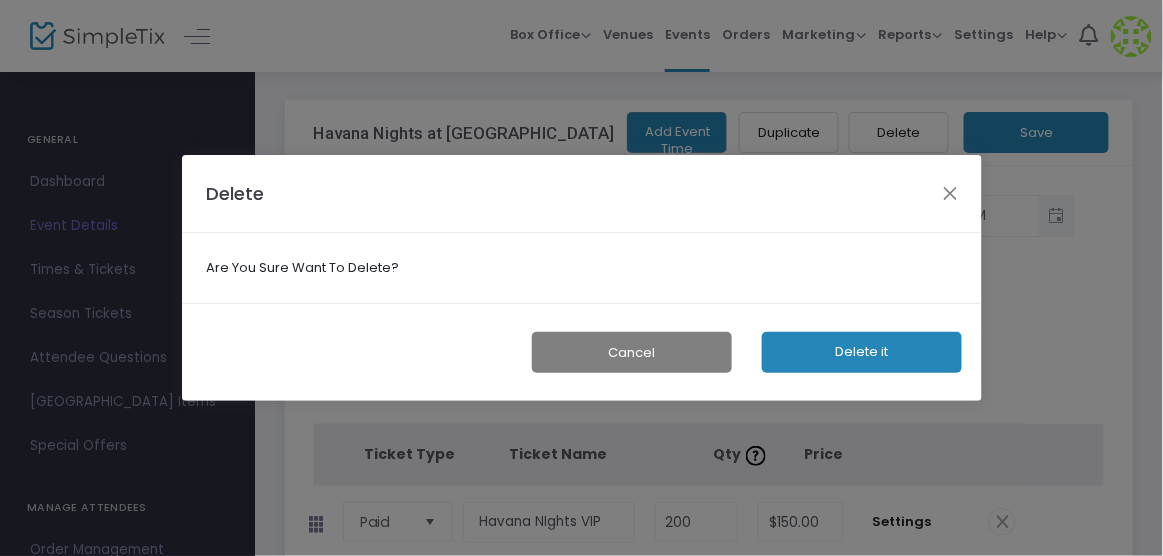 click on "Delete it" 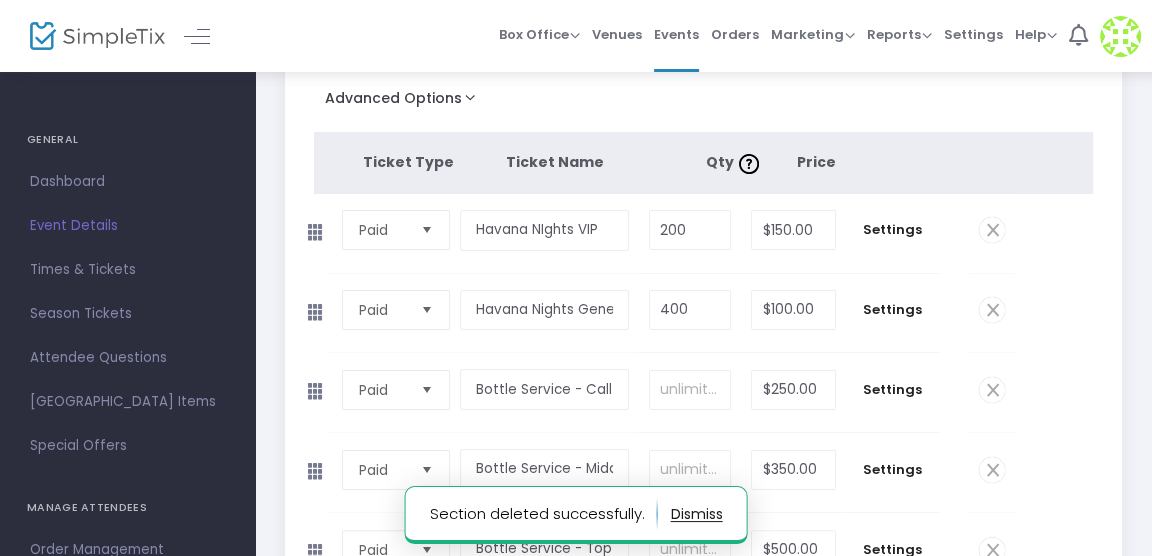 scroll, scrollTop: 294, scrollLeft: 0, axis: vertical 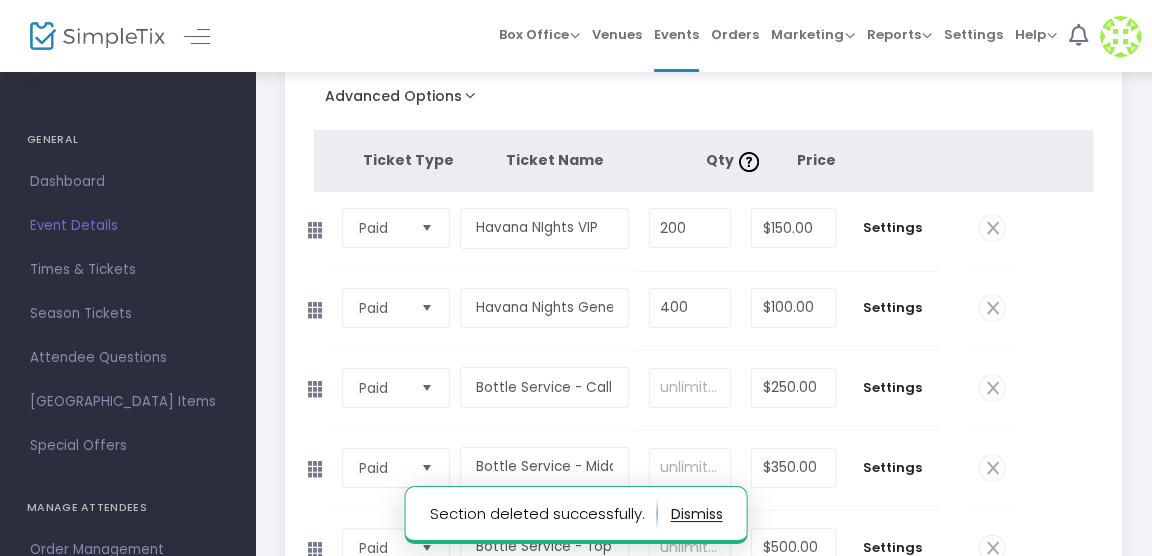 click 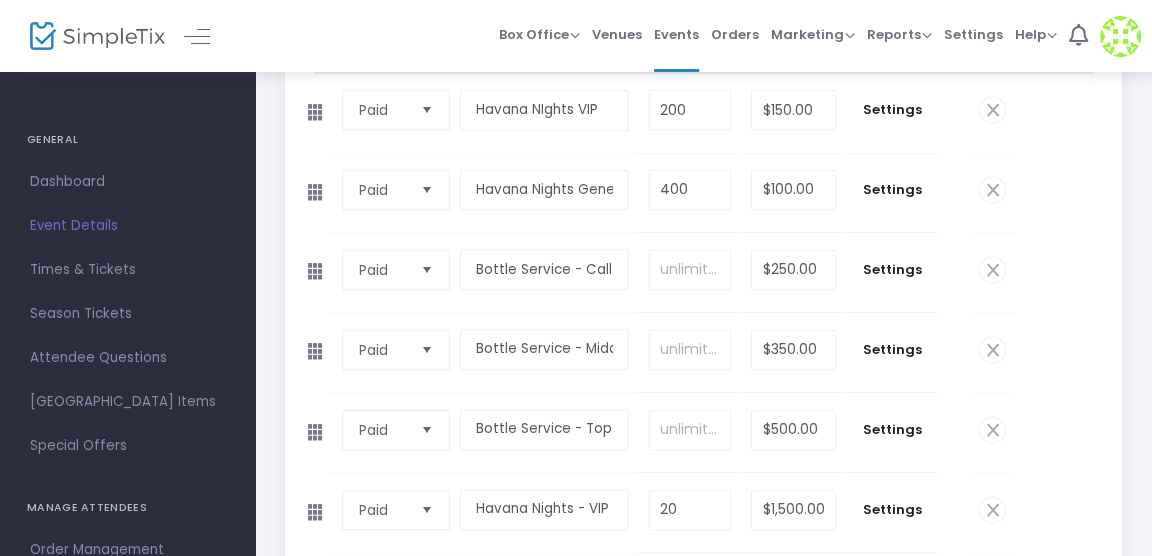 scroll, scrollTop: 413, scrollLeft: 0, axis: vertical 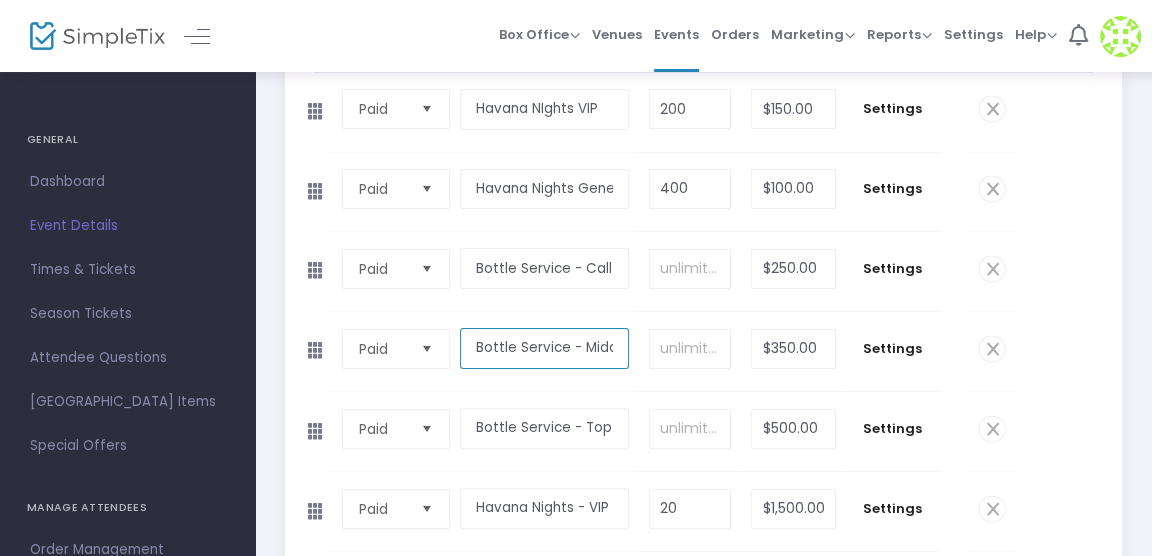 click on "Bottle Service - Middle Shelf" at bounding box center [544, 348] 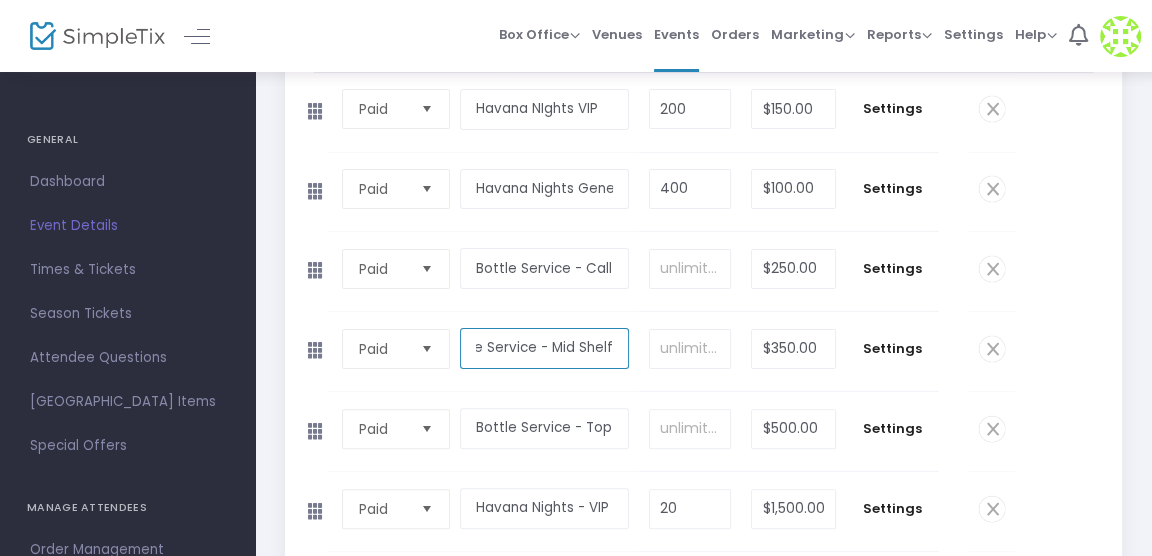 scroll, scrollTop: 0, scrollLeft: 28, axis: horizontal 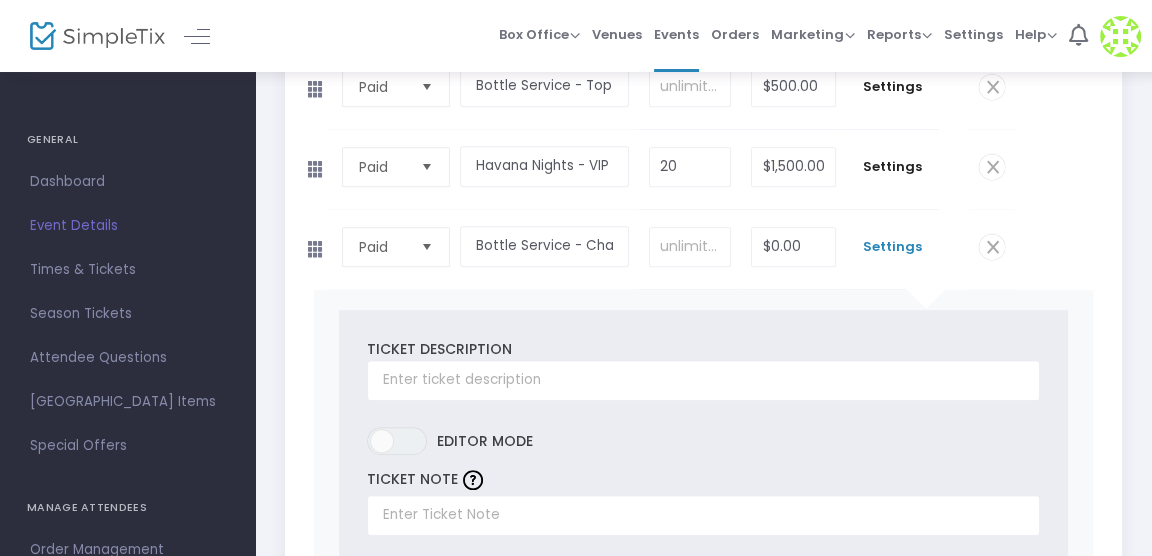 type on "Bottle Service - Mid Shelf" 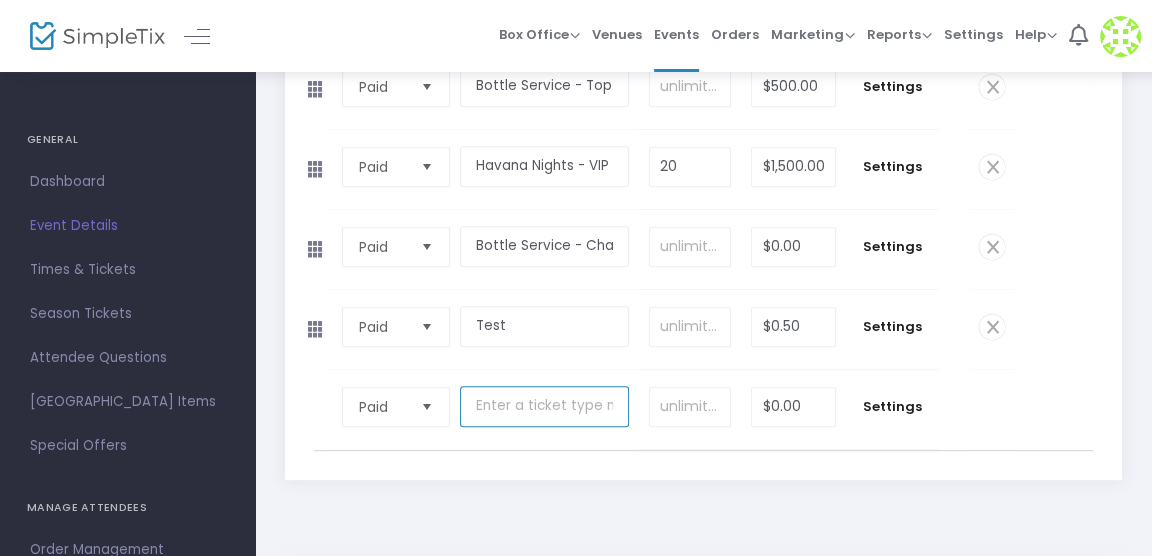 click at bounding box center [544, 406] 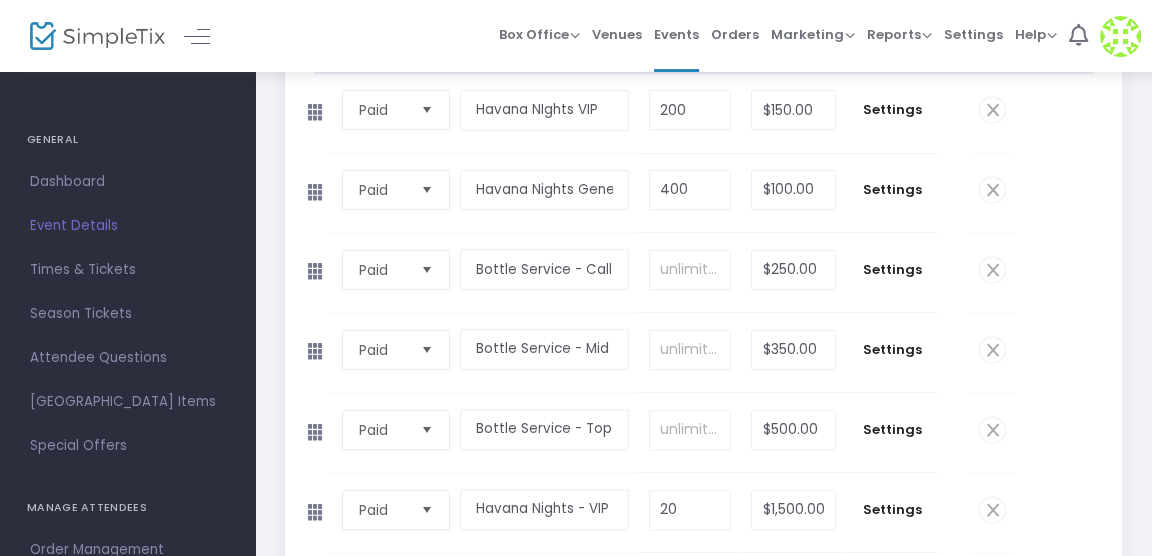 scroll, scrollTop: 408, scrollLeft: 0, axis: vertical 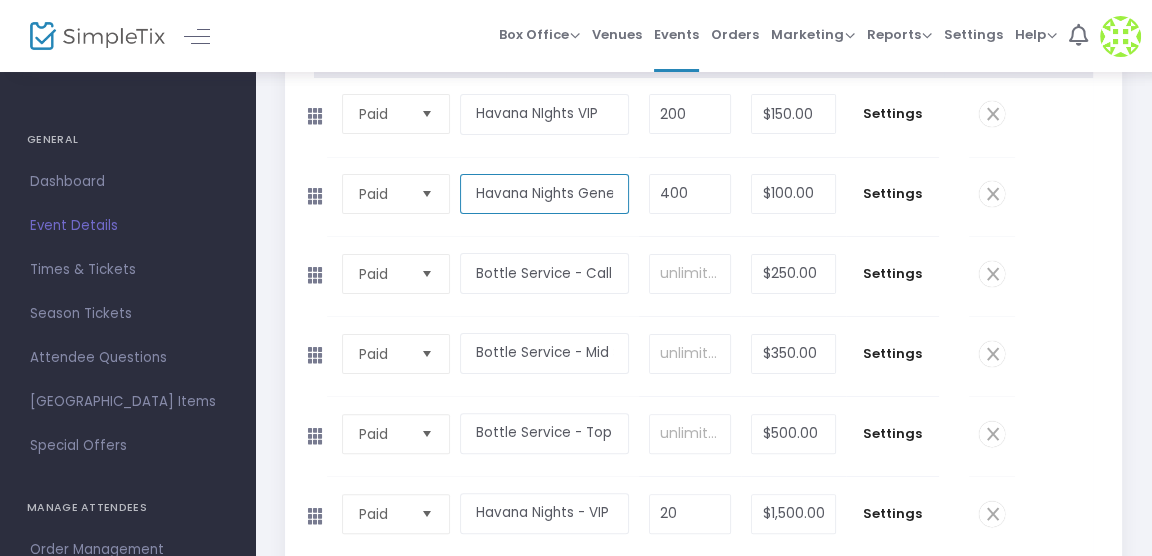 click on "Havana Nights General" at bounding box center (544, 194) 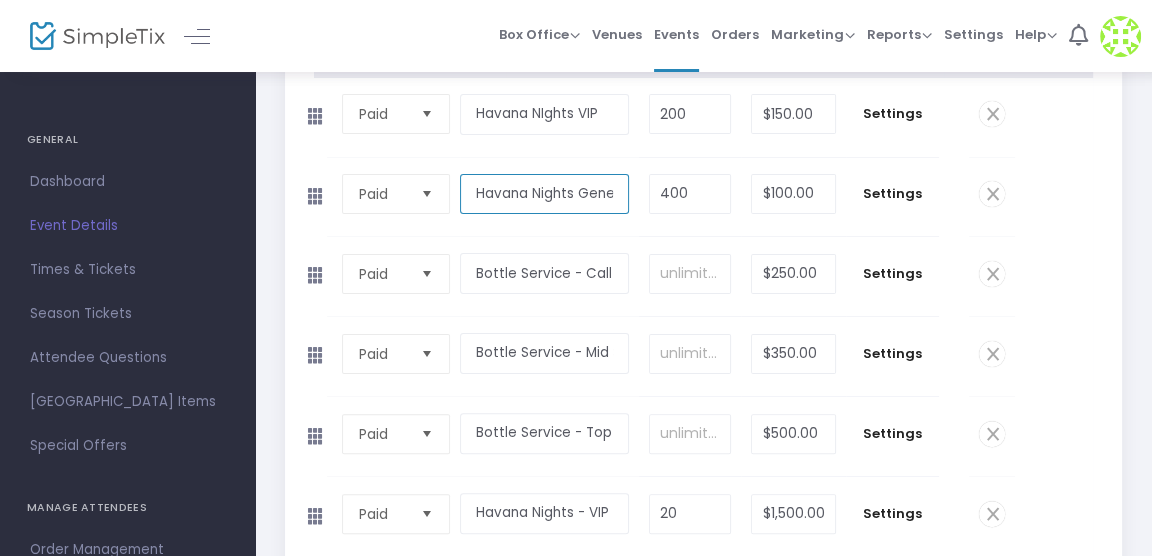 scroll, scrollTop: 0, scrollLeft: 0, axis: both 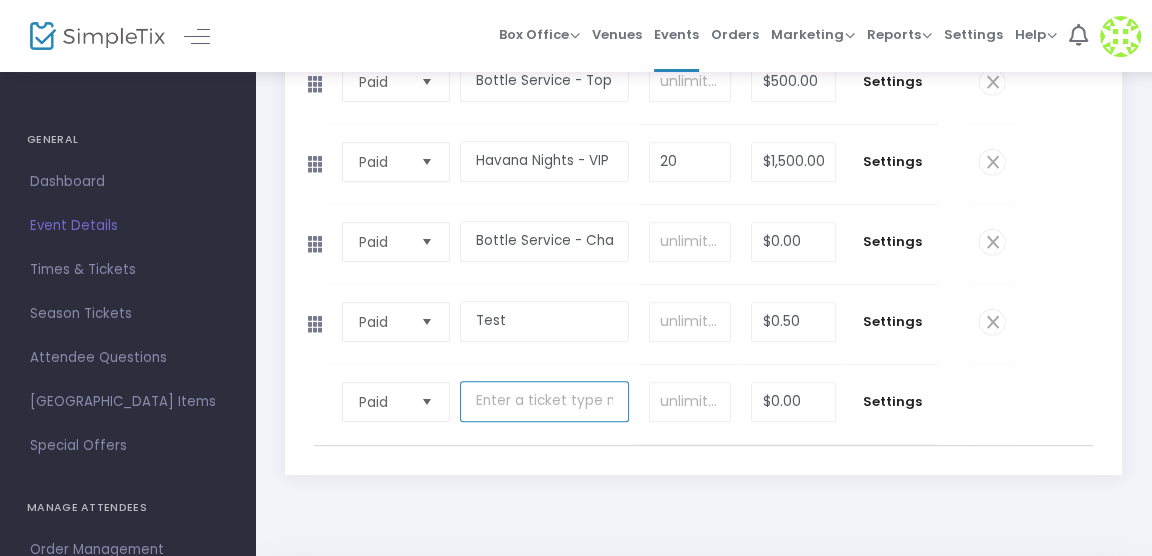 click at bounding box center (544, 401) 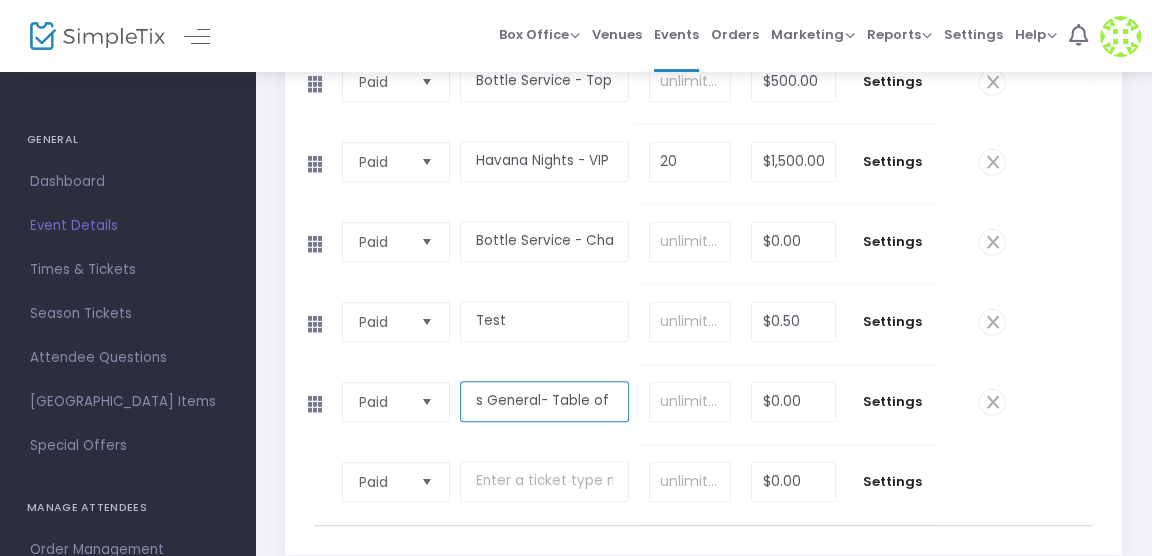 scroll, scrollTop: 0, scrollLeft: 100, axis: horizontal 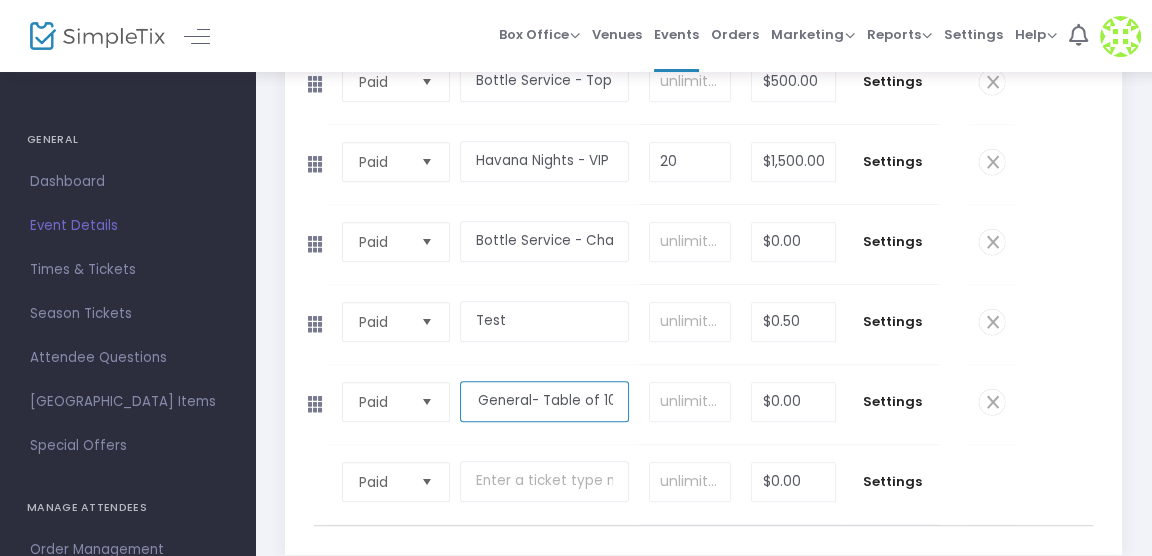 type on "Havana Nights General- Table of 10" 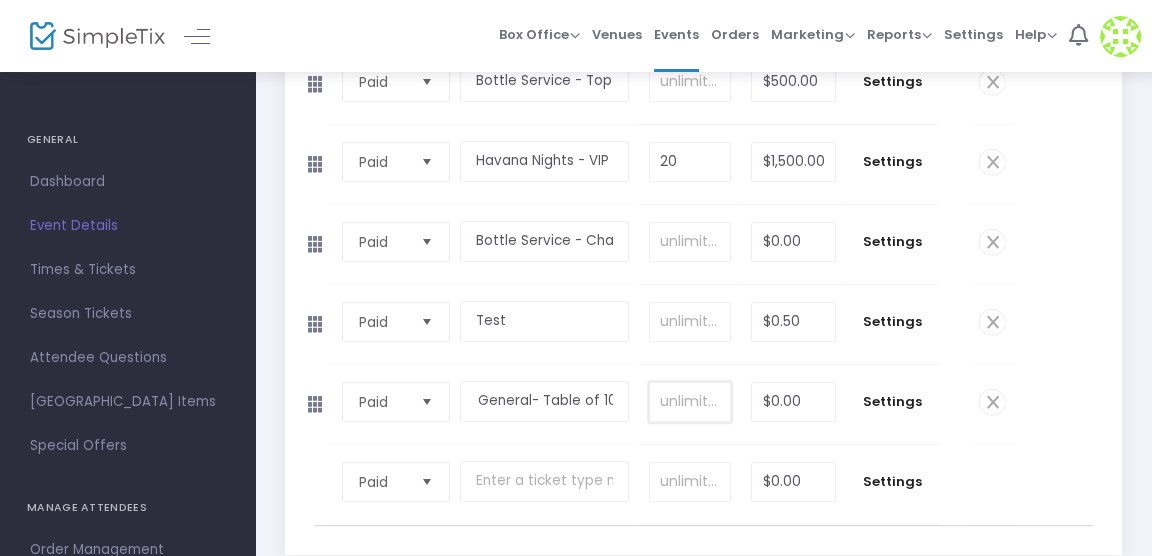 scroll, scrollTop: 0, scrollLeft: 0, axis: both 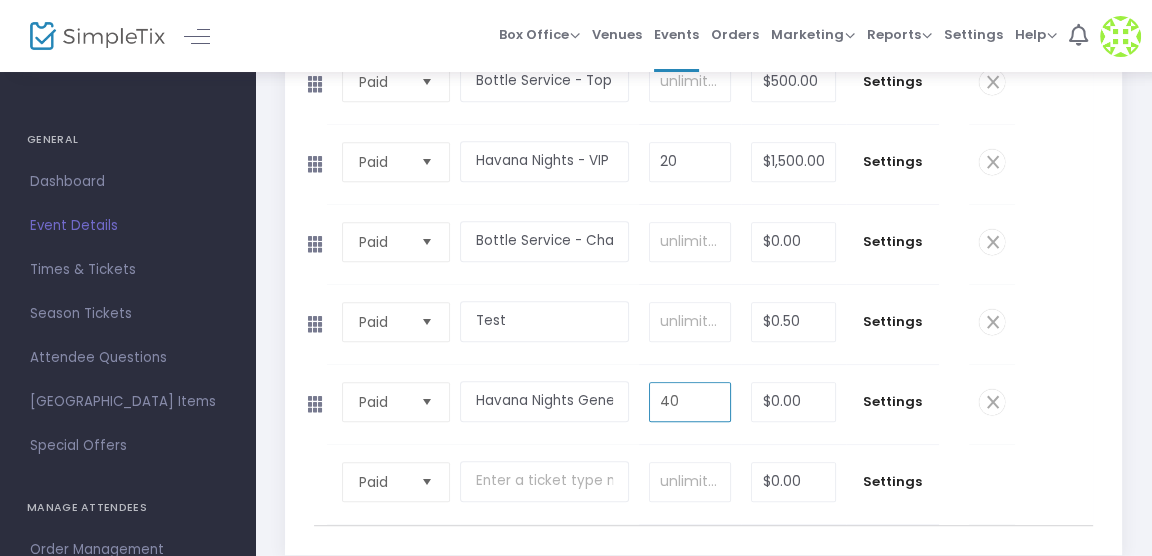 type on "40" 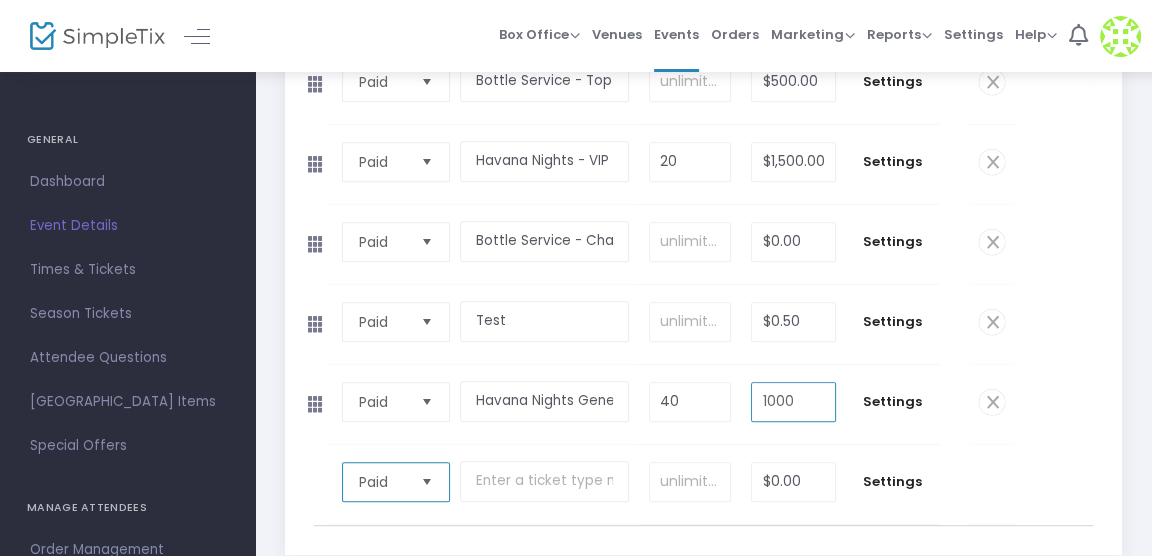 type on "$1,000.00" 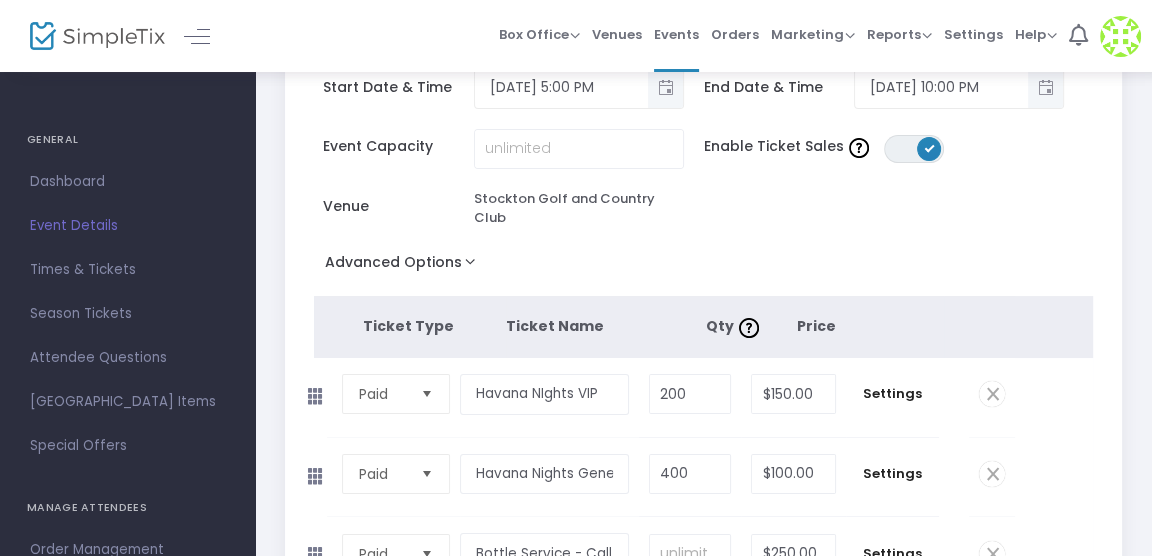 scroll, scrollTop: 0, scrollLeft: 0, axis: both 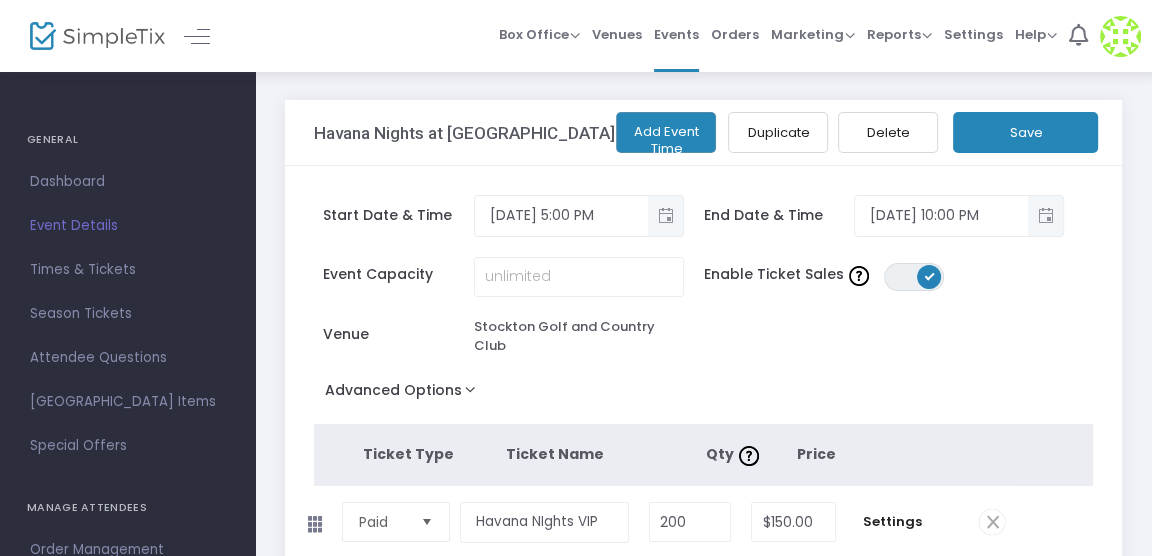 click on "Save" 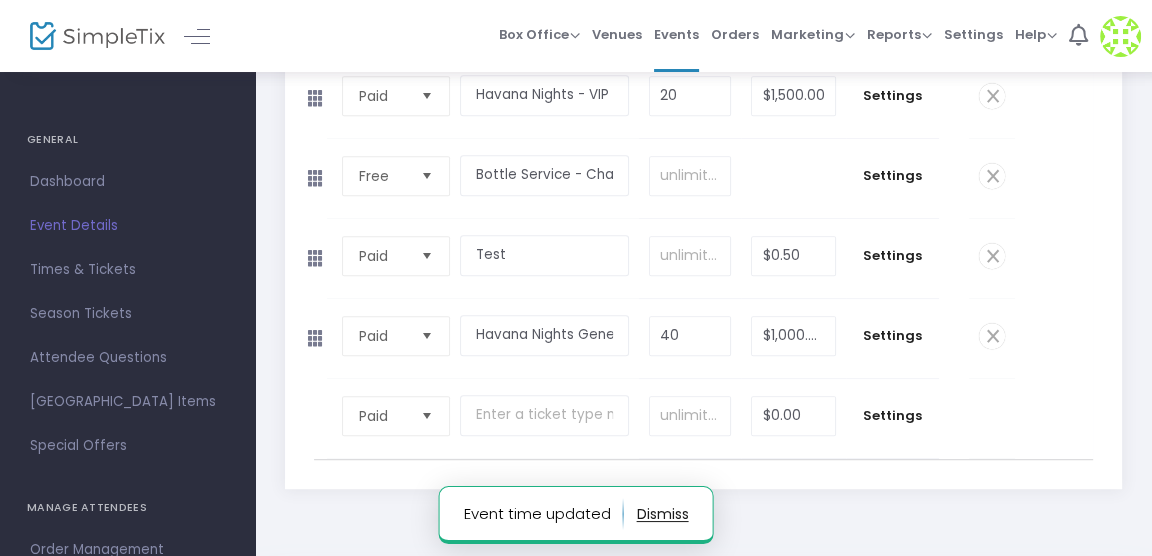 scroll, scrollTop: 829, scrollLeft: 0, axis: vertical 